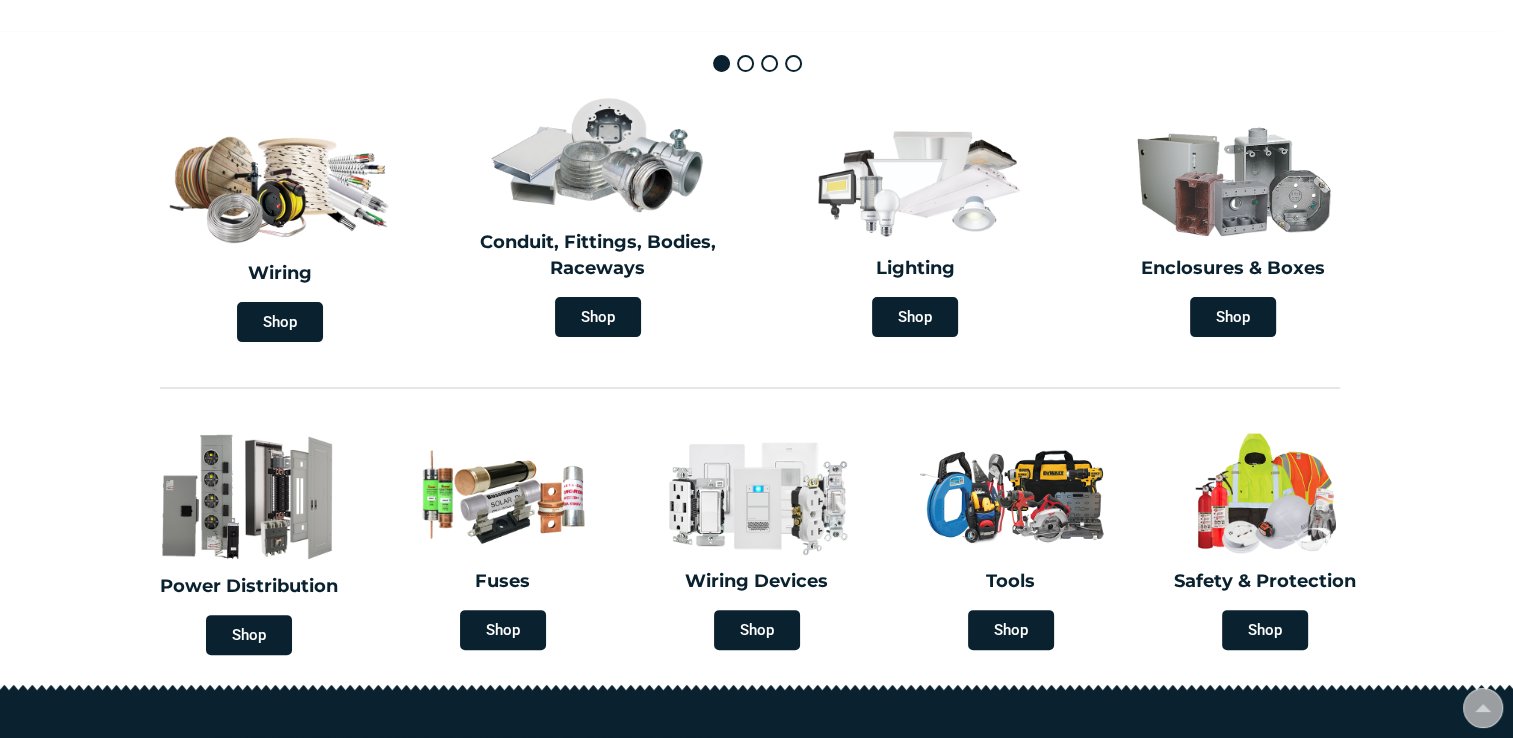 scroll, scrollTop: 528, scrollLeft: 0, axis: vertical 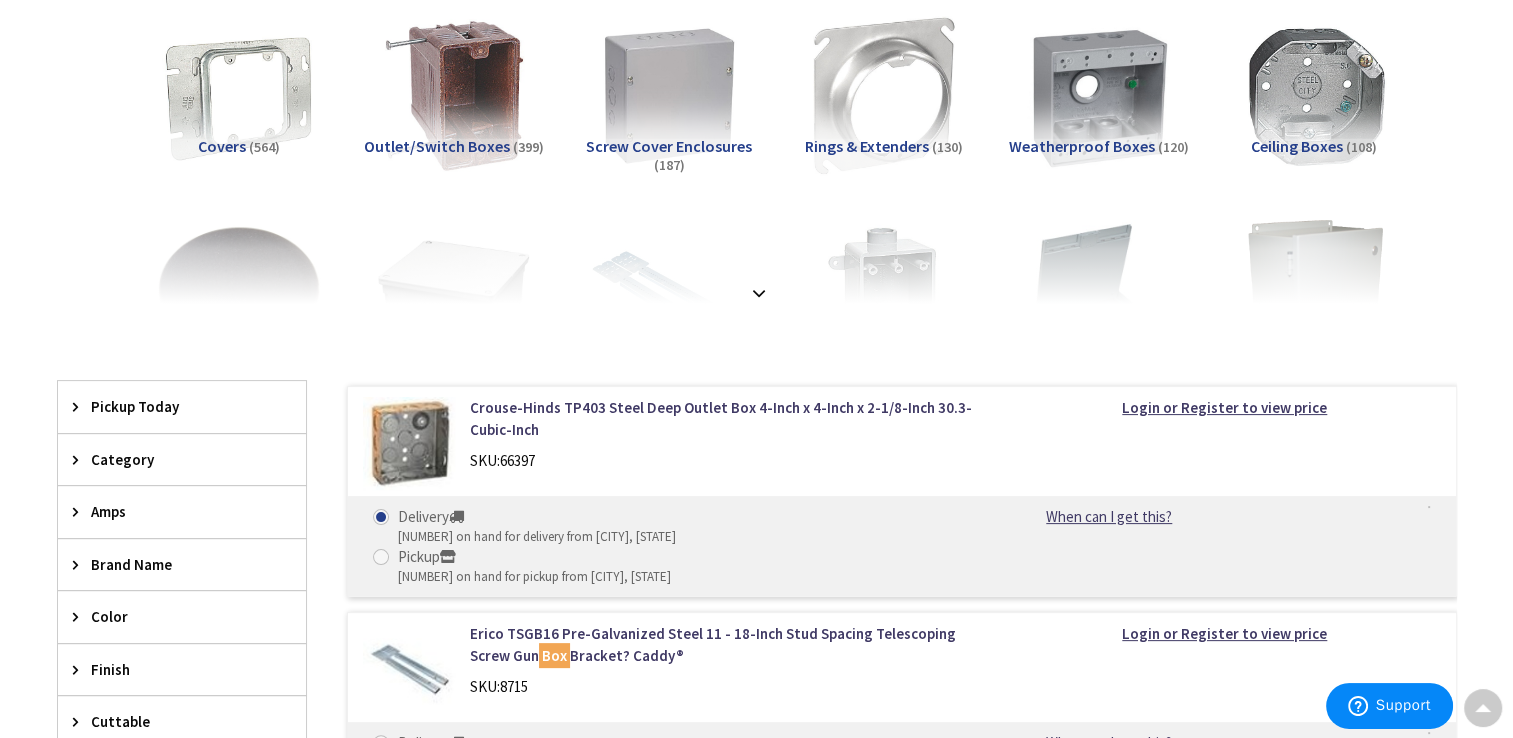 click at bounding box center (759, 287) 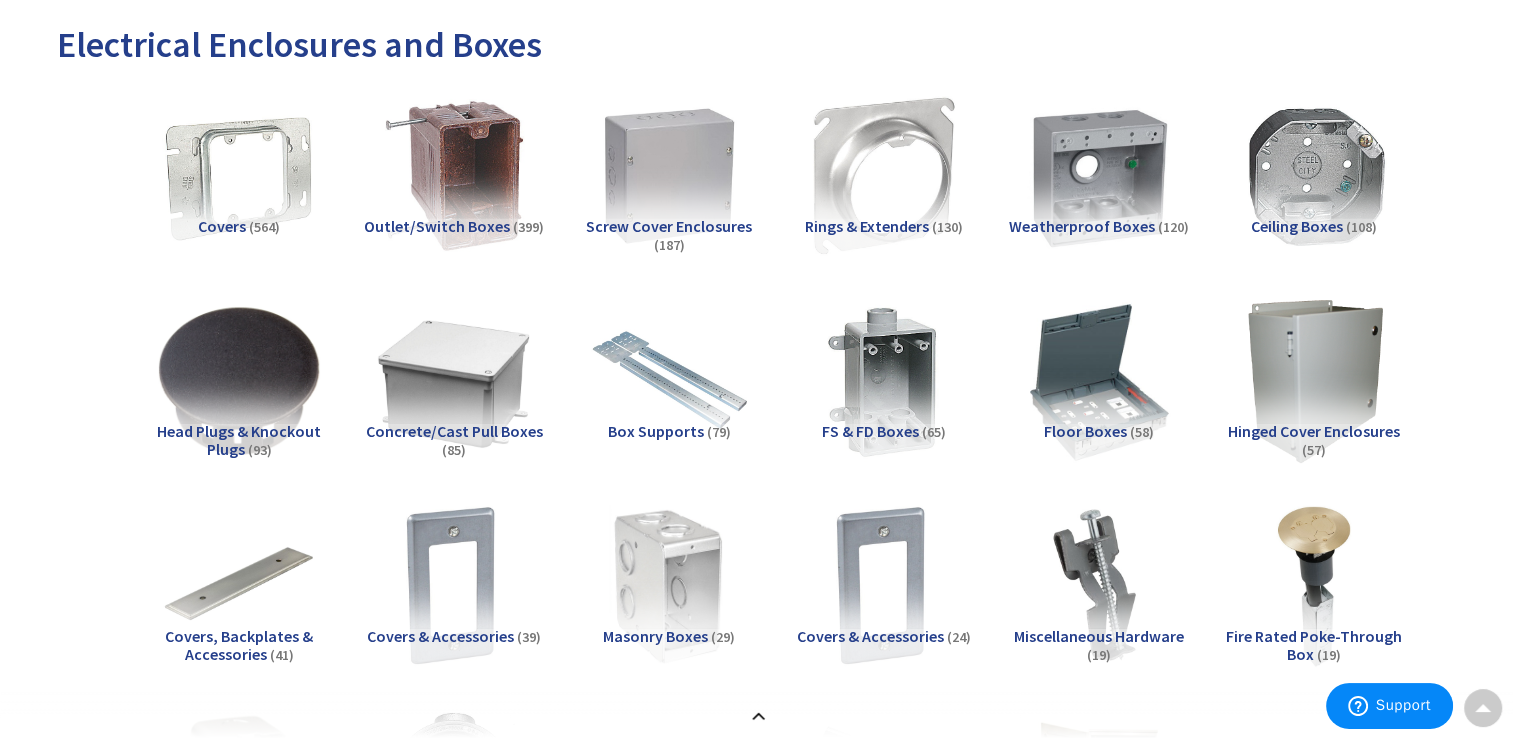 scroll, scrollTop: 280, scrollLeft: 0, axis: vertical 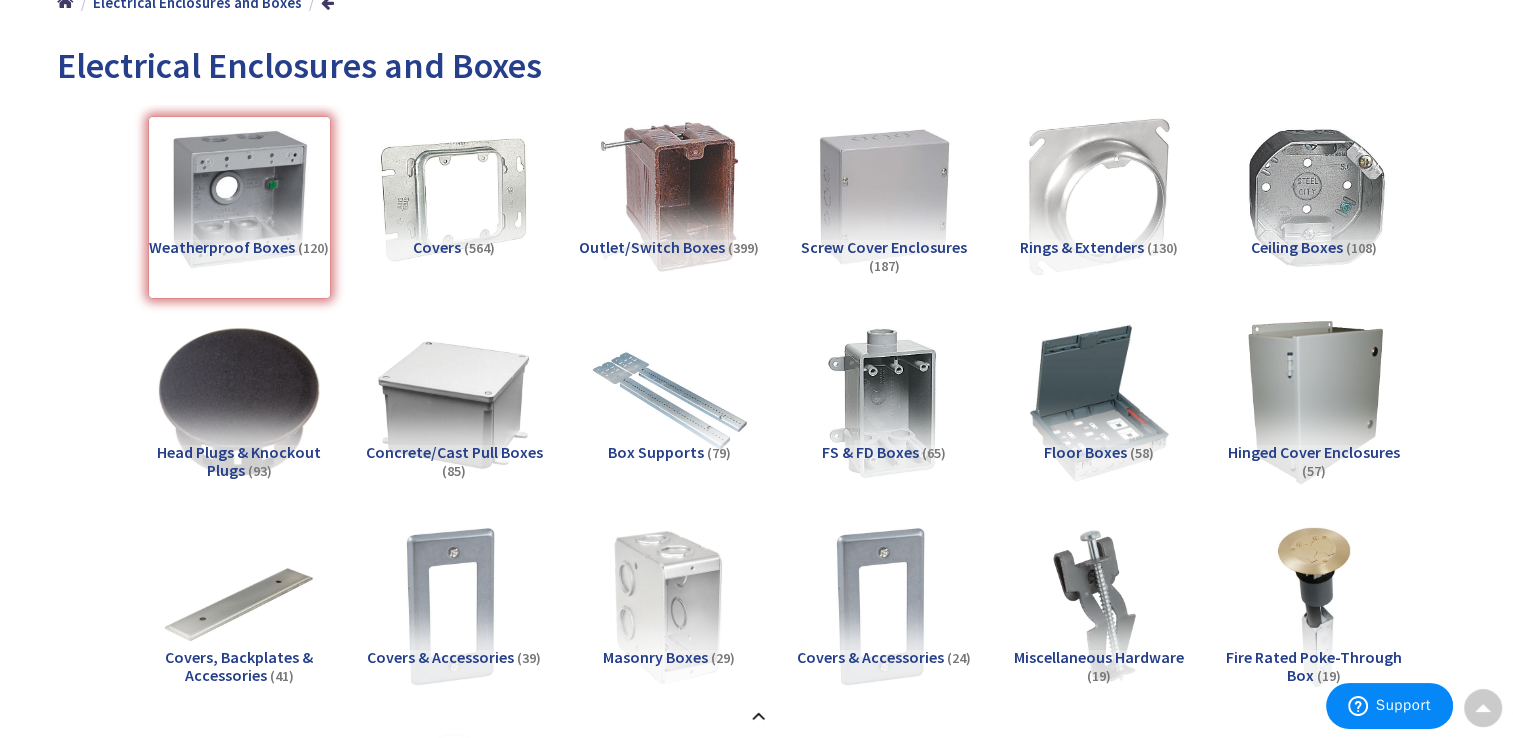 click on "Concrete/Cast Pull Boxes" at bounding box center [454, 452] 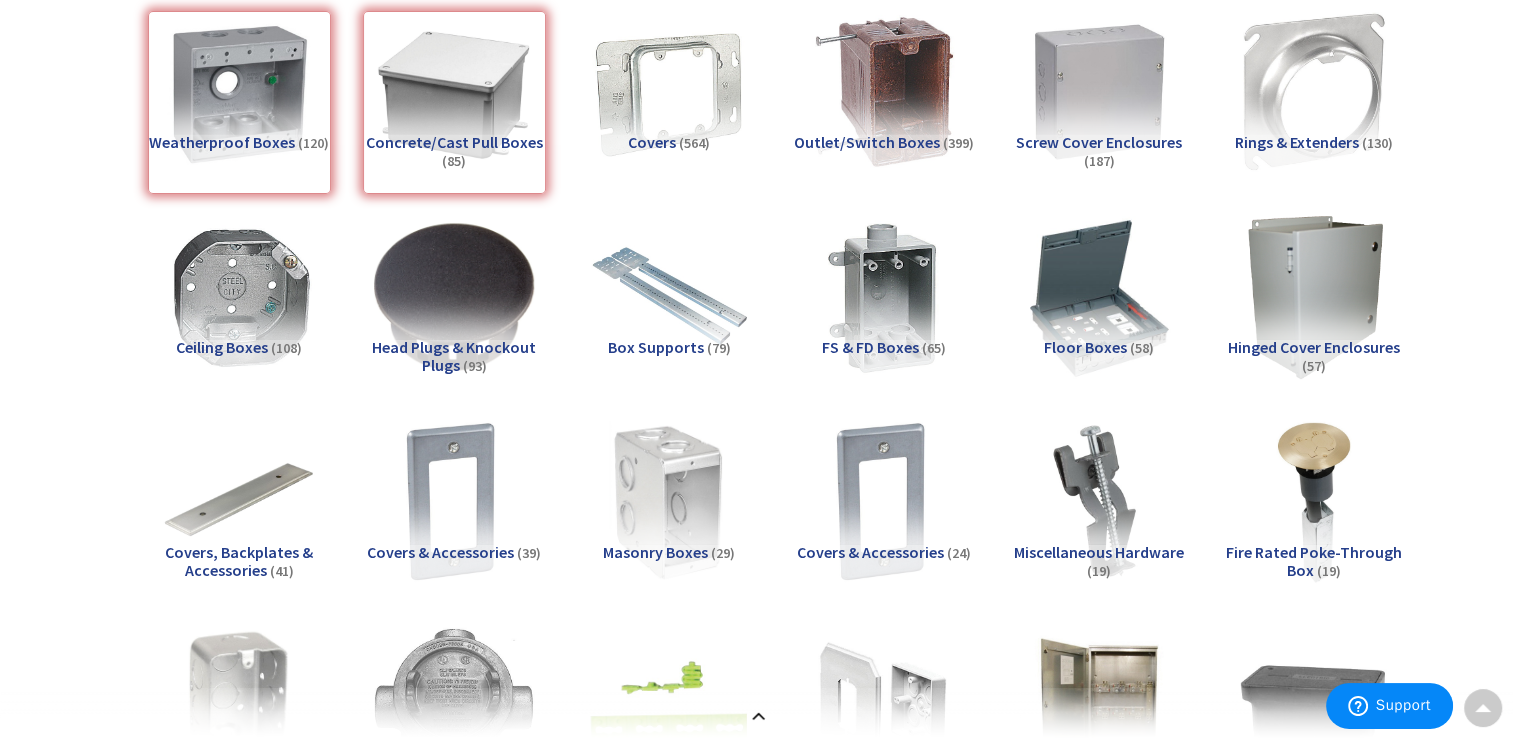 scroll, scrollTop: 352, scrollLeft: 0, axis: vertical 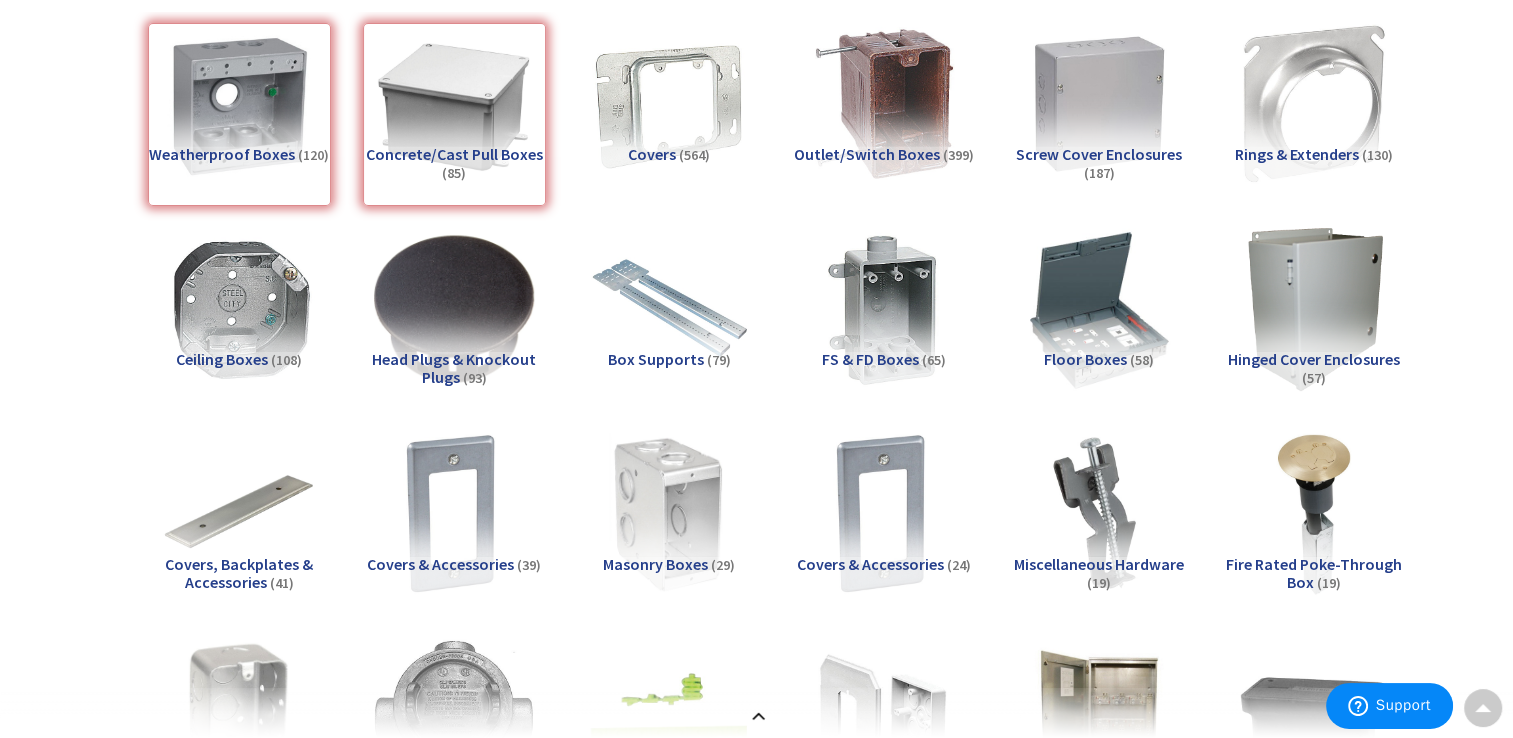 click on "Weatherproof Boxes
(120)" at bounding box center (239, 114) 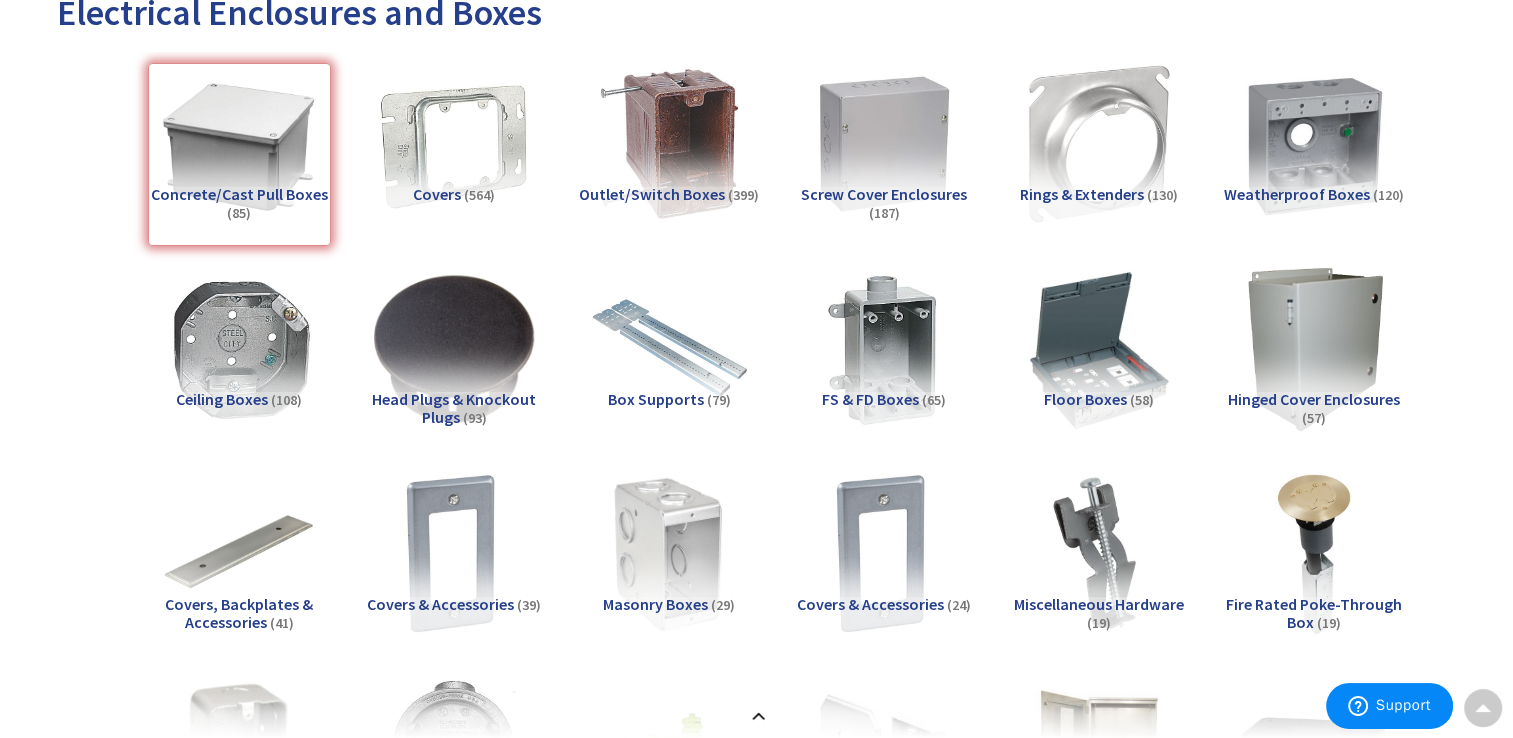 scroll, scrollTop: 311, scrollLeft: 0, axis: vertical 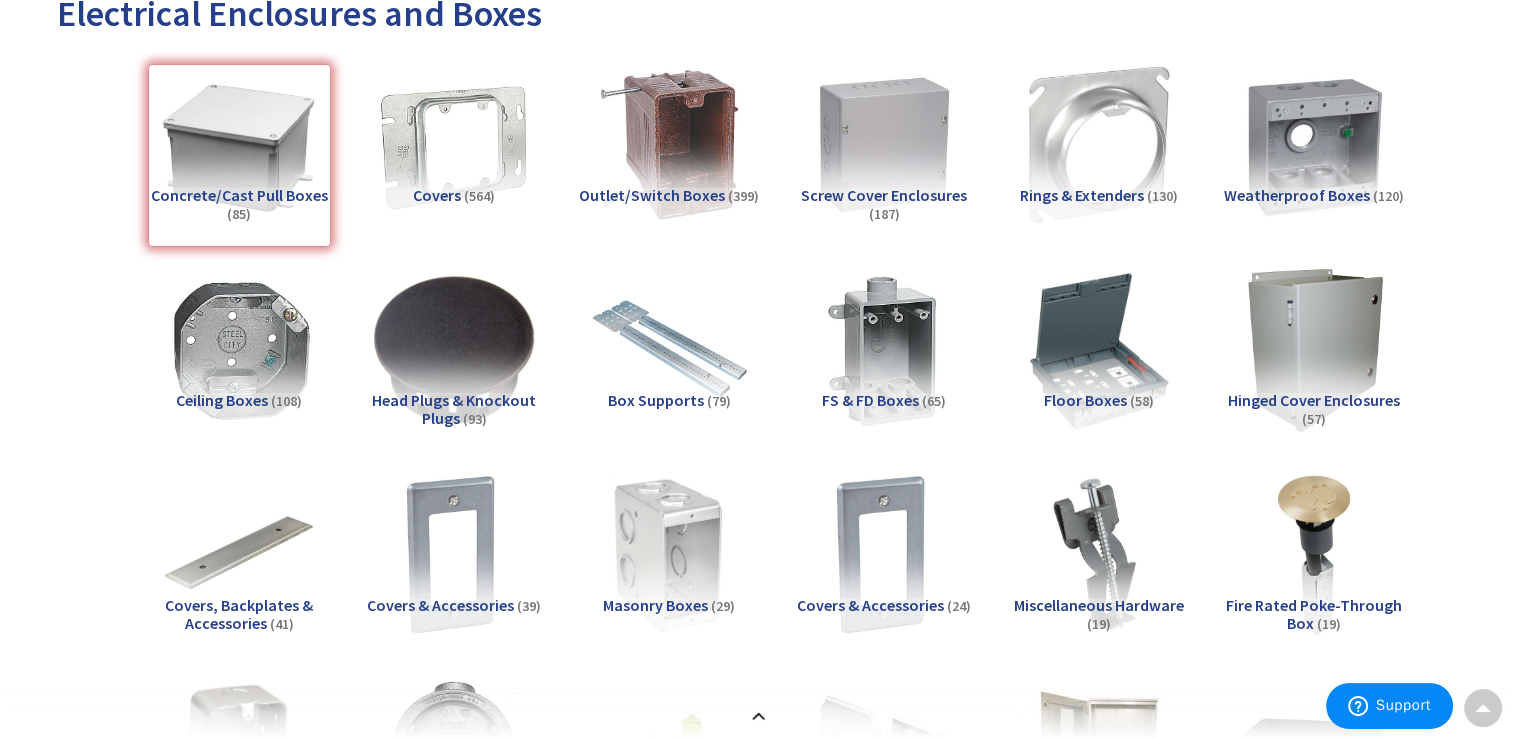click on "Concrete/Cast Pull Boxes
(85)" at bounding box center [239, 155] 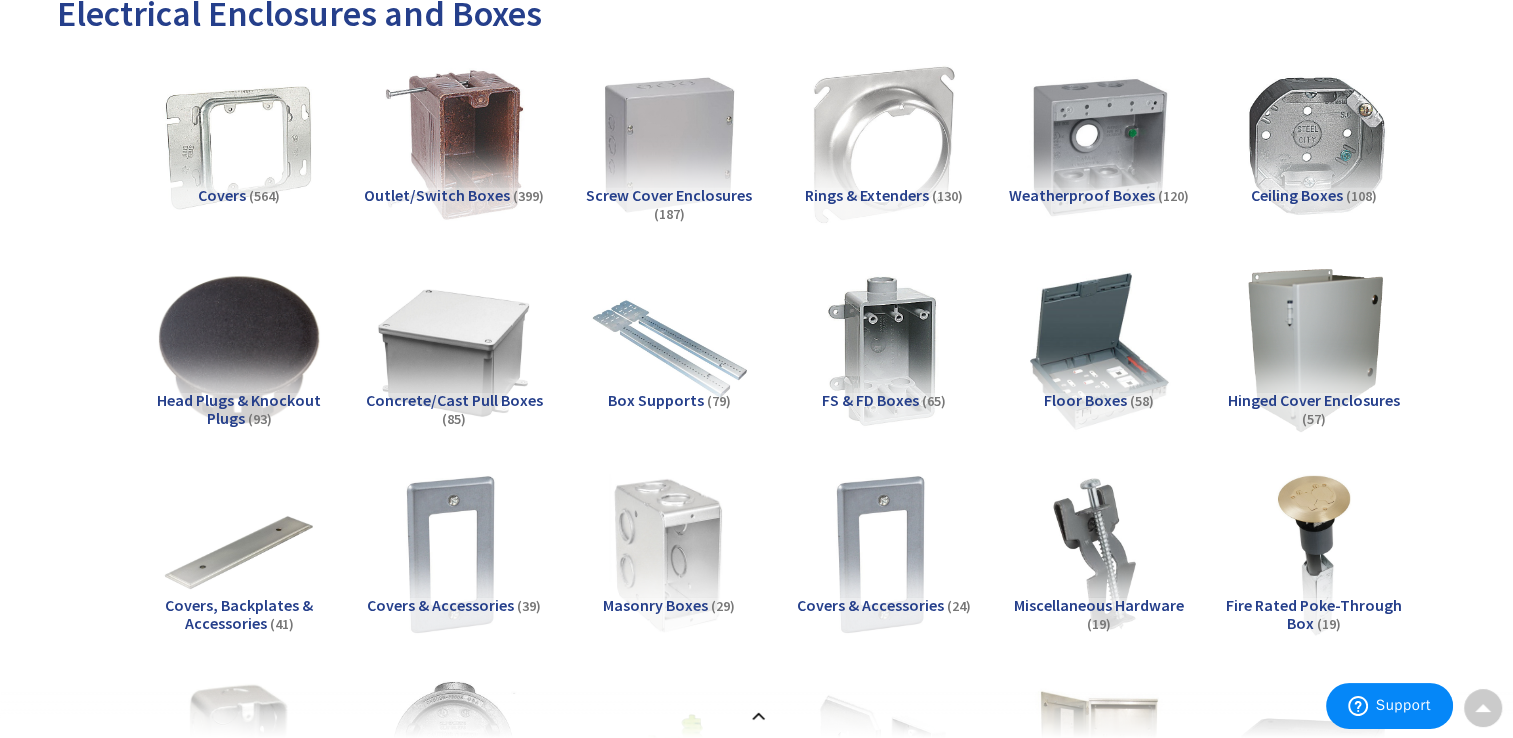 click at bounding box center [669, 145] 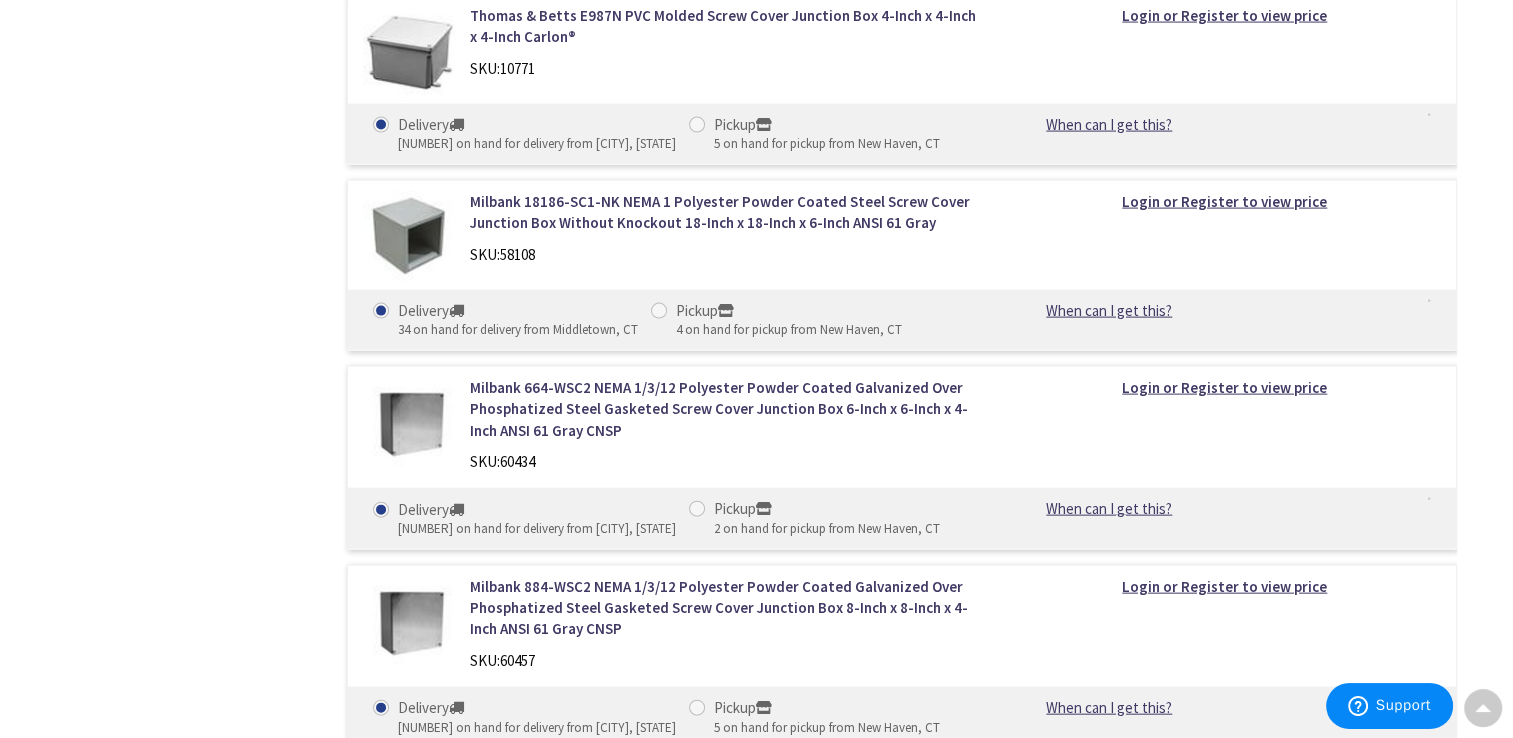 scroll, scrollTop: 4276, scrollLeft: 0, axis: vertical 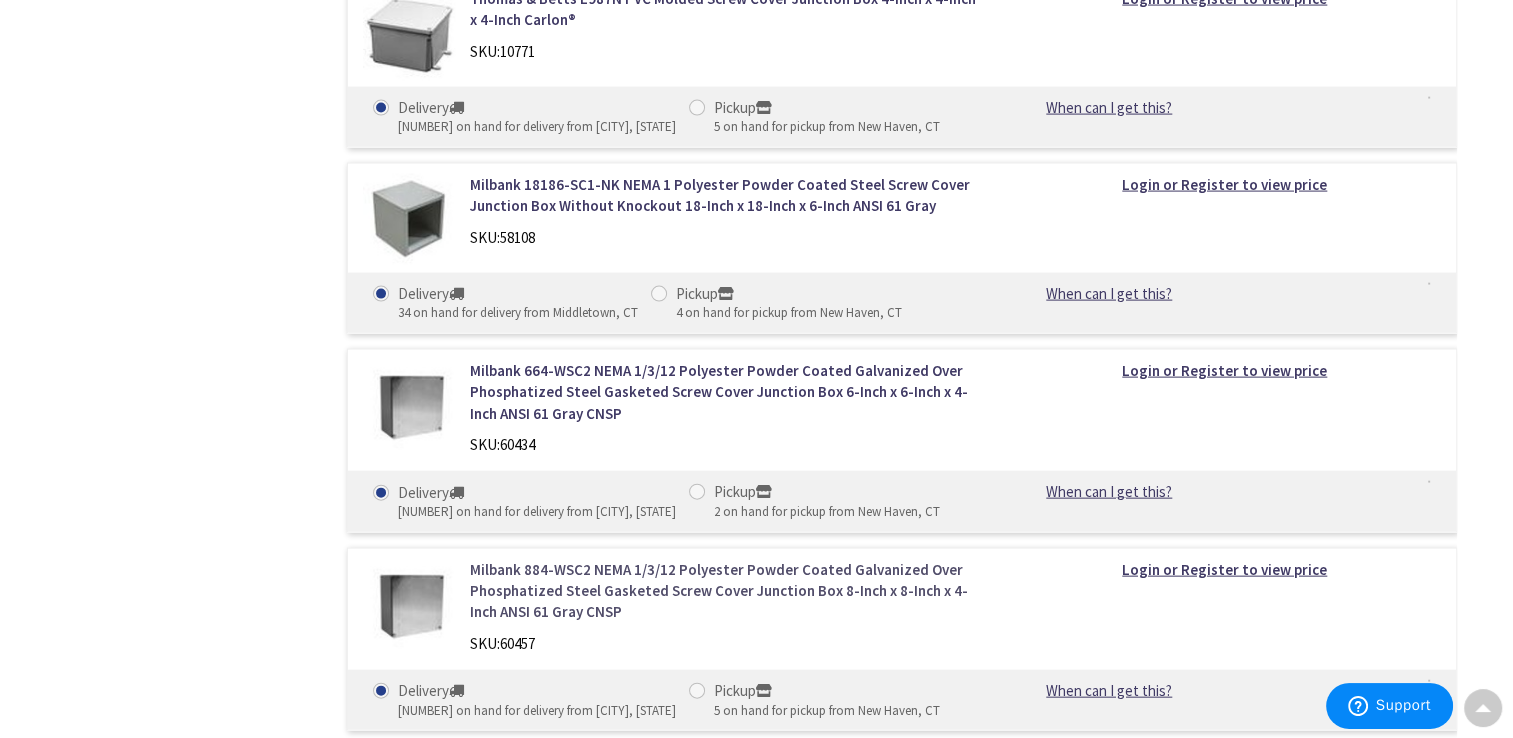click on "Milbank 884-WSC2 NEMA 1/3/12 Polyester Powder Coated Galvanized Over Phosphatized Steel Gasketed Screw Cover Junction Box 8-Inch x 8-Inch x 4-Inch ANSI 61 Gray CNSP" at bounding box center [724, 591] 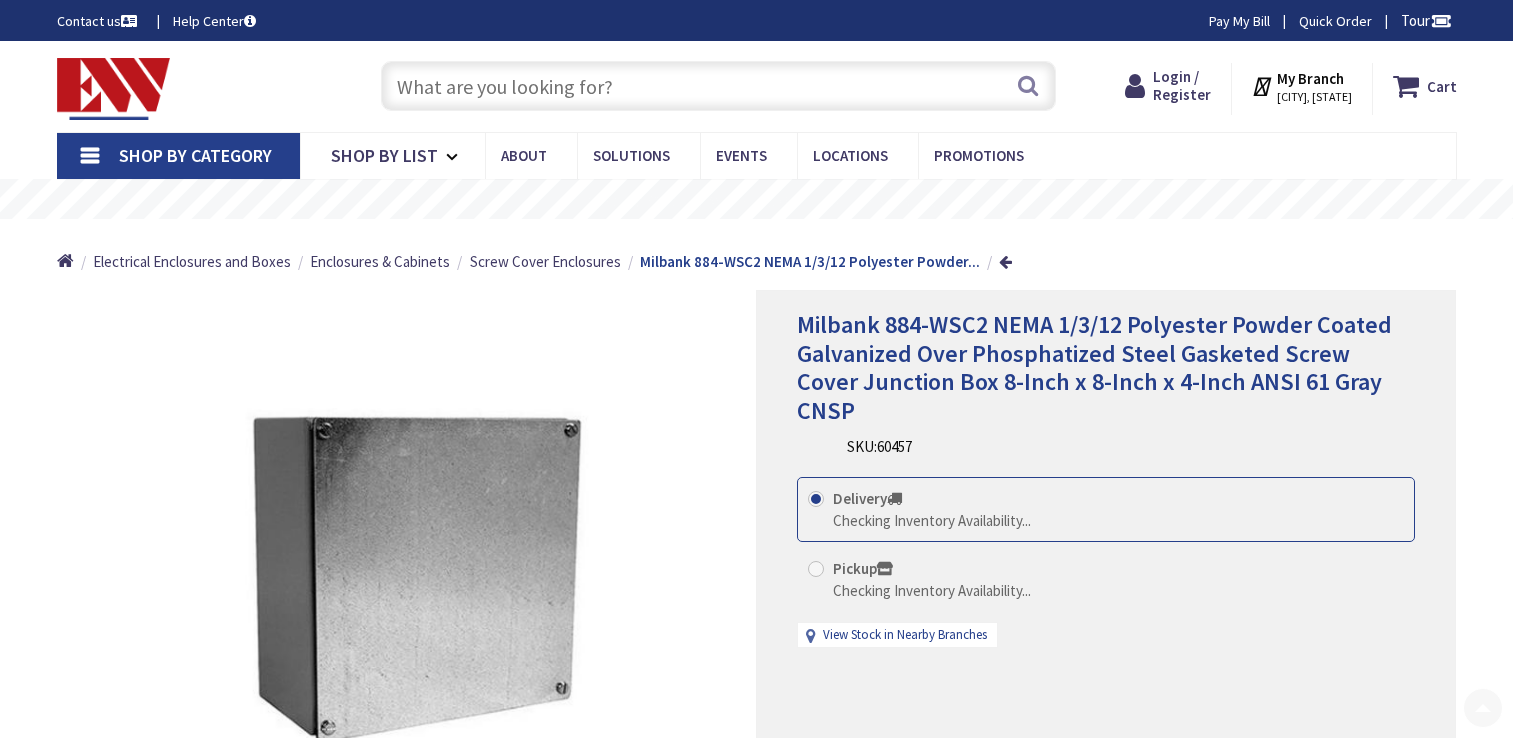 scroll, scrollTop: 108, scrollLeft: 0, axis: vertical 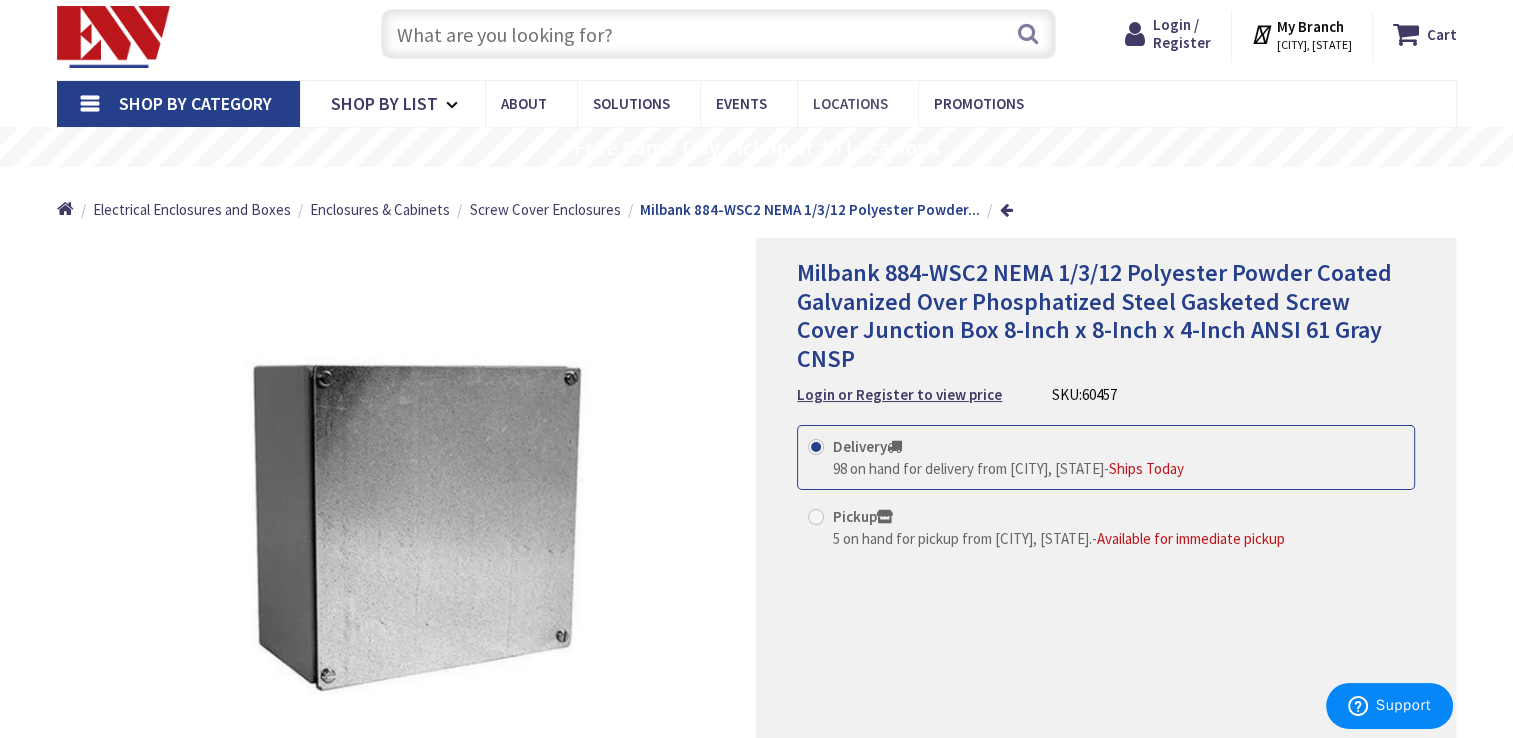 click on "Locations" at bounding box center [850, 103] 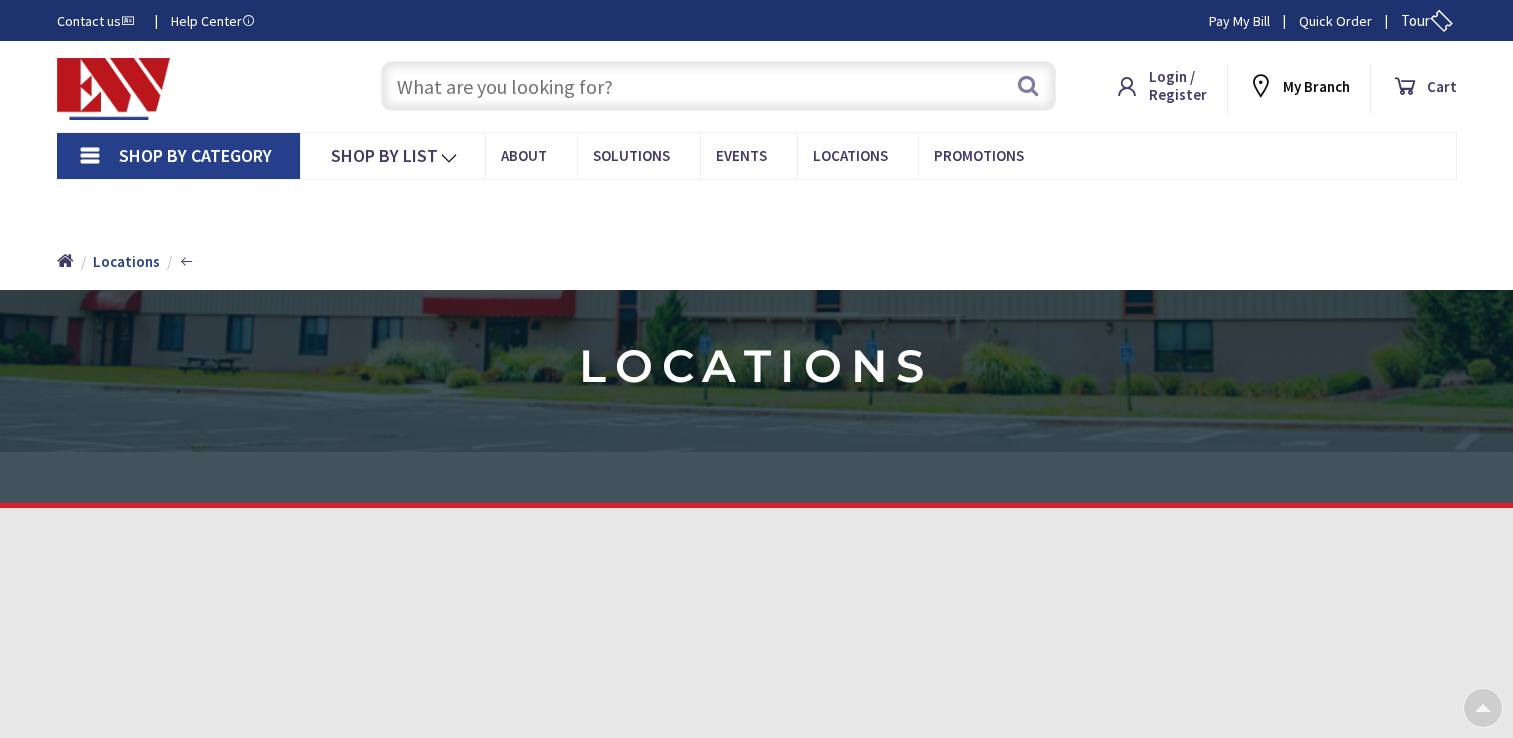 scroll, scrollTop: 240, scrollLeft: 0, axis: vertical 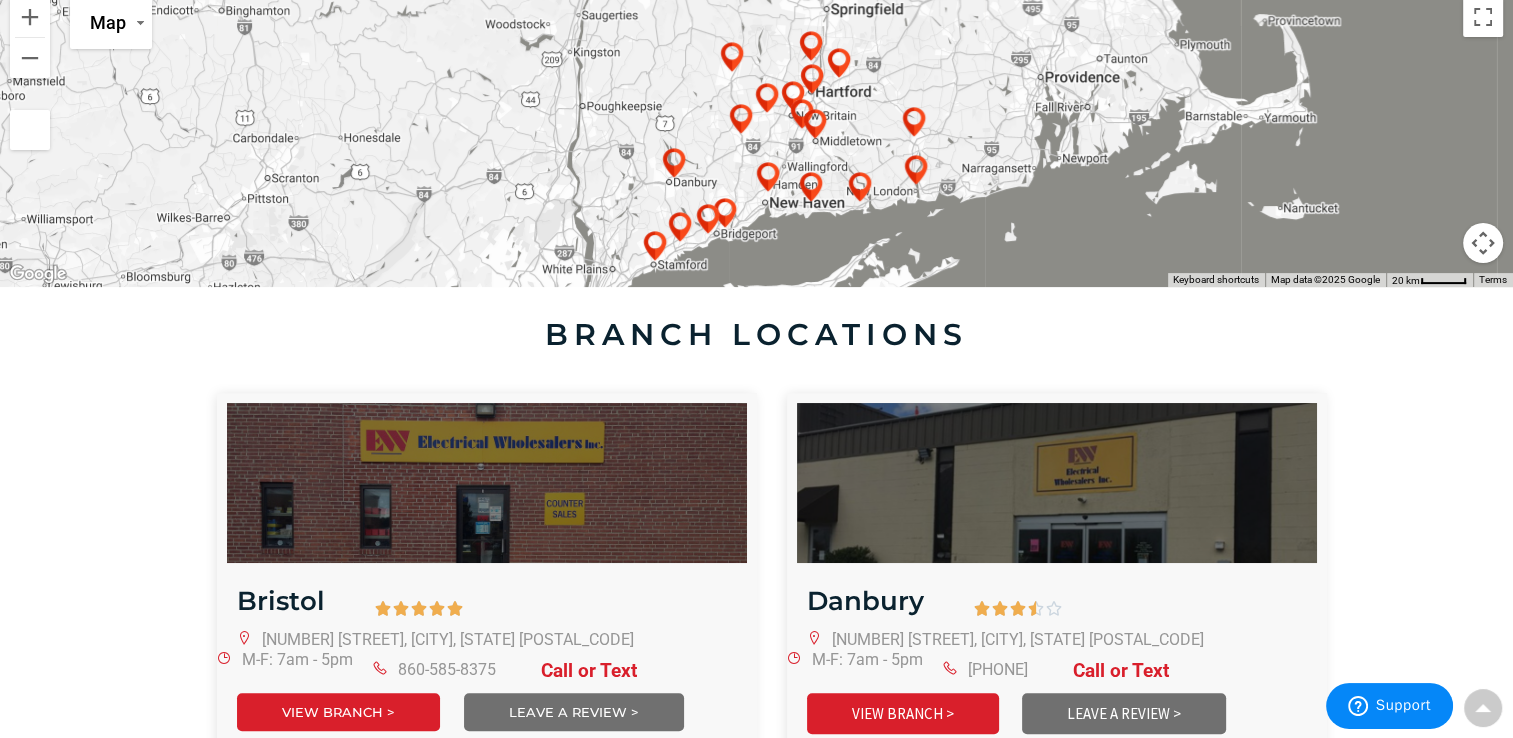 click at bounding box center [756, 137] 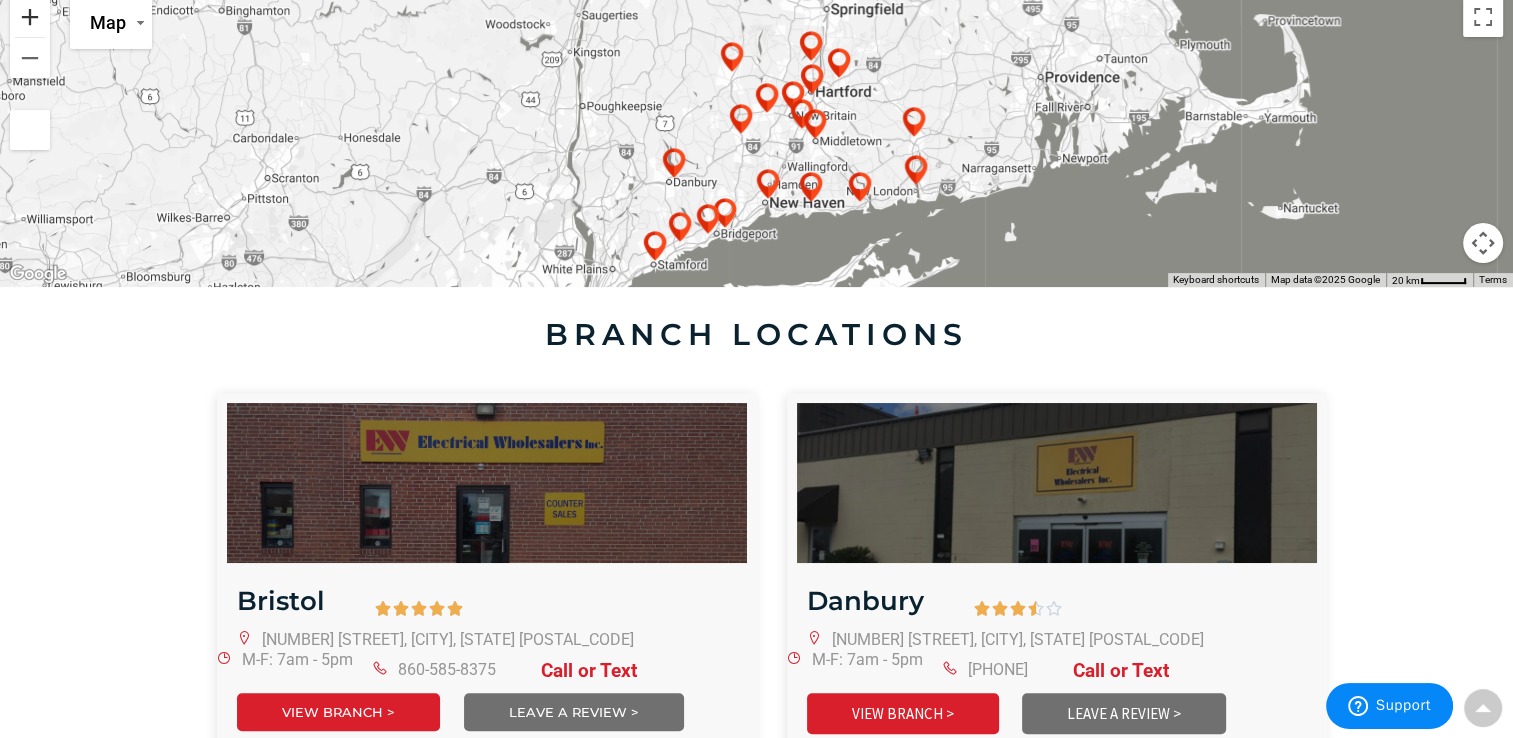 click at bounding box center [30, 17] 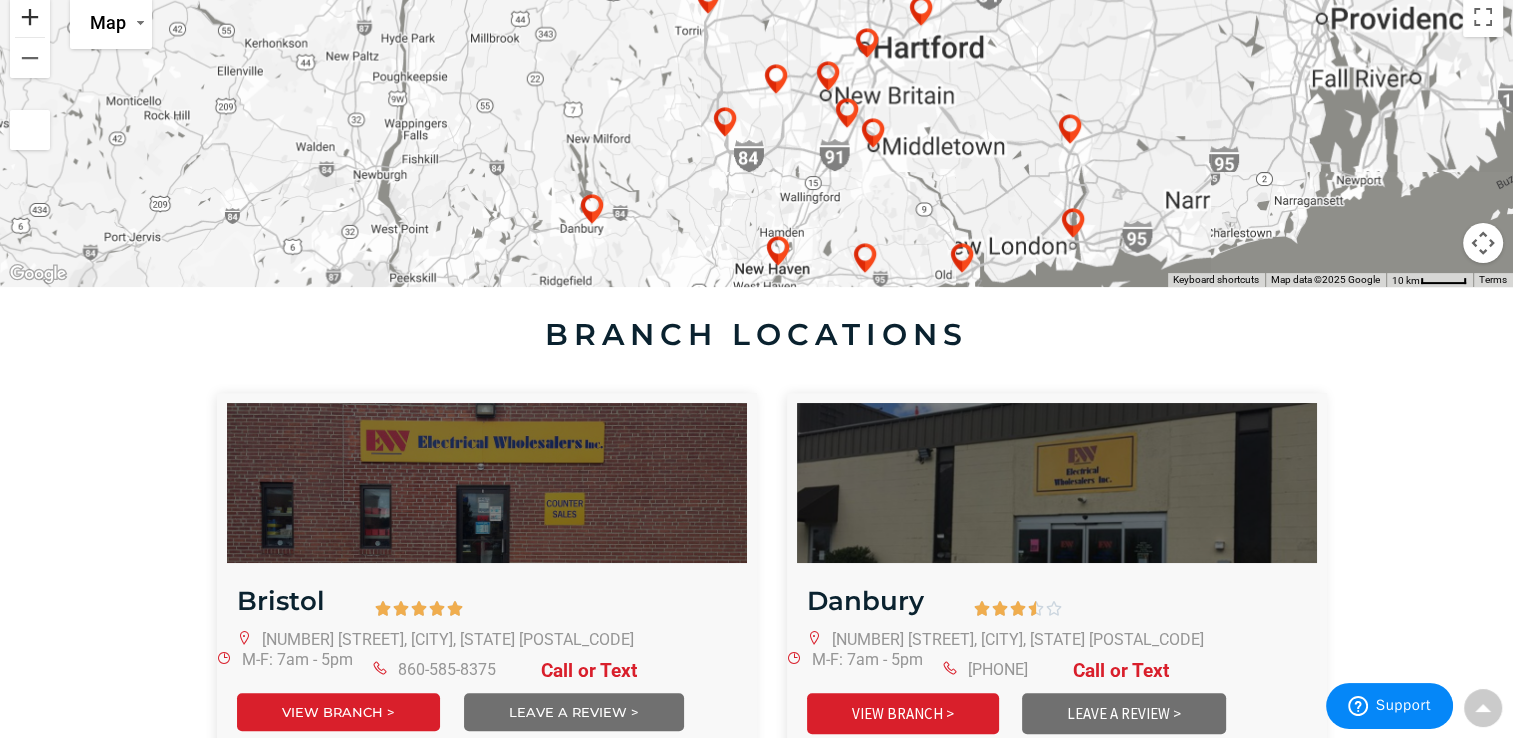click at bounding box center (30, 17) 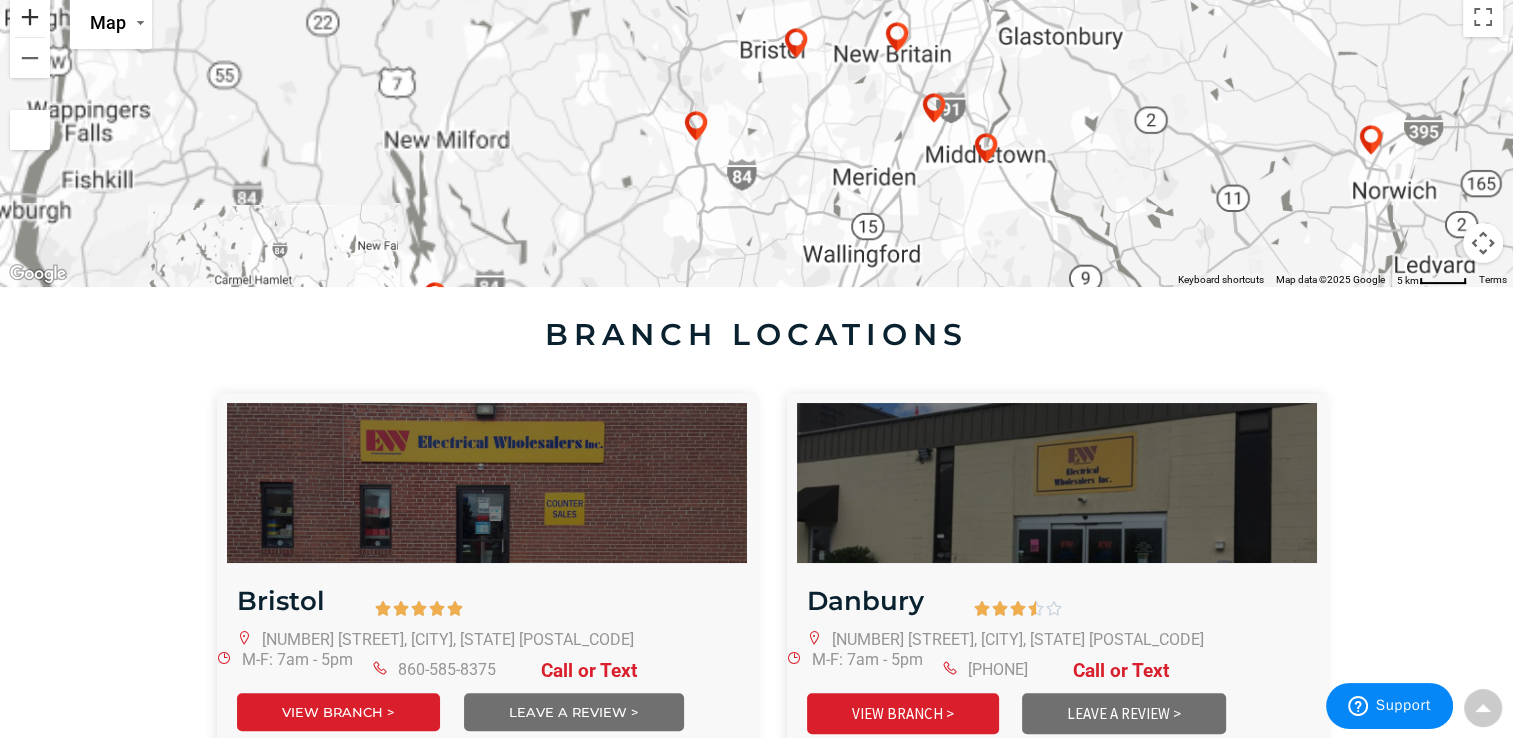 click at bounding box center (30, 17) 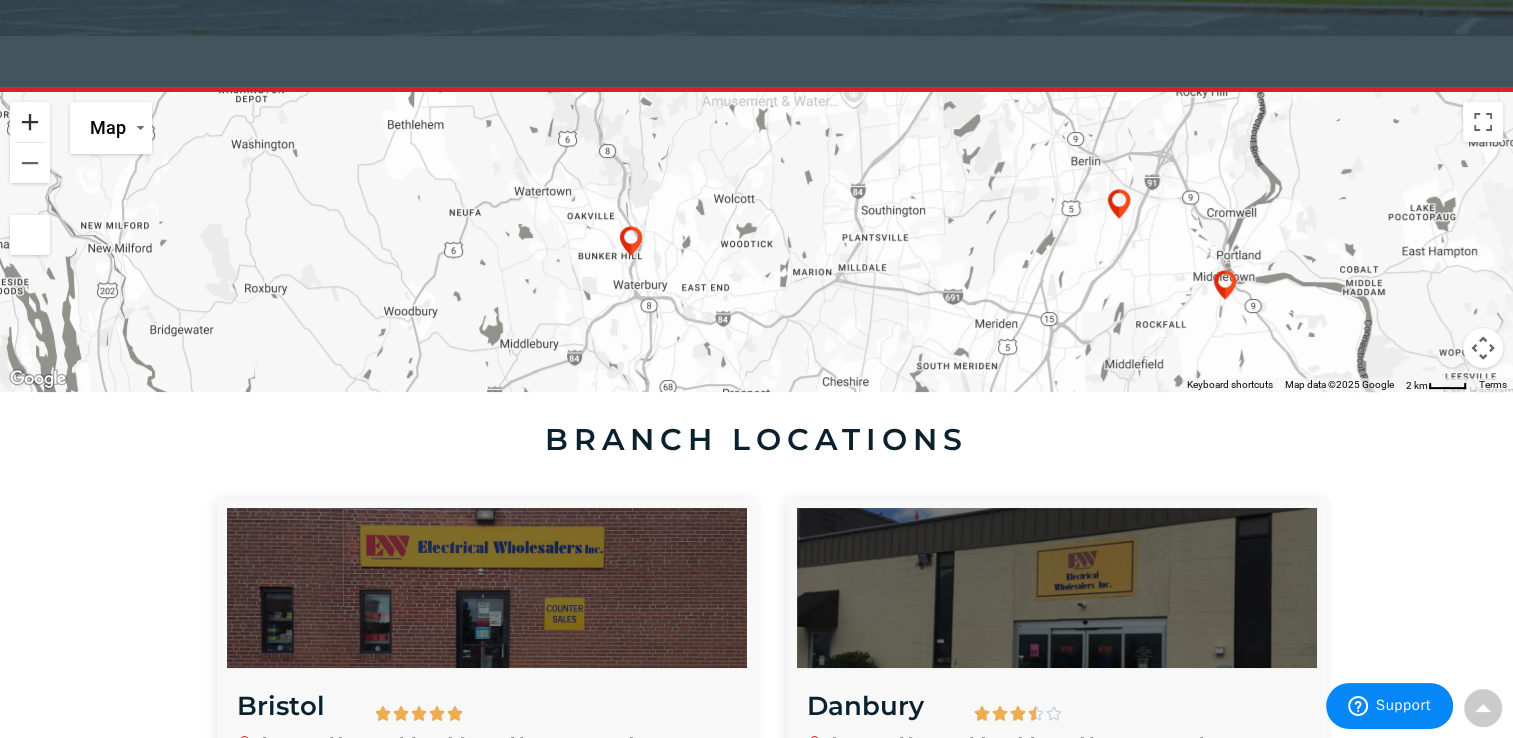 scroll, scrollTop: 412, scrollLeft: 0, axis: vertical 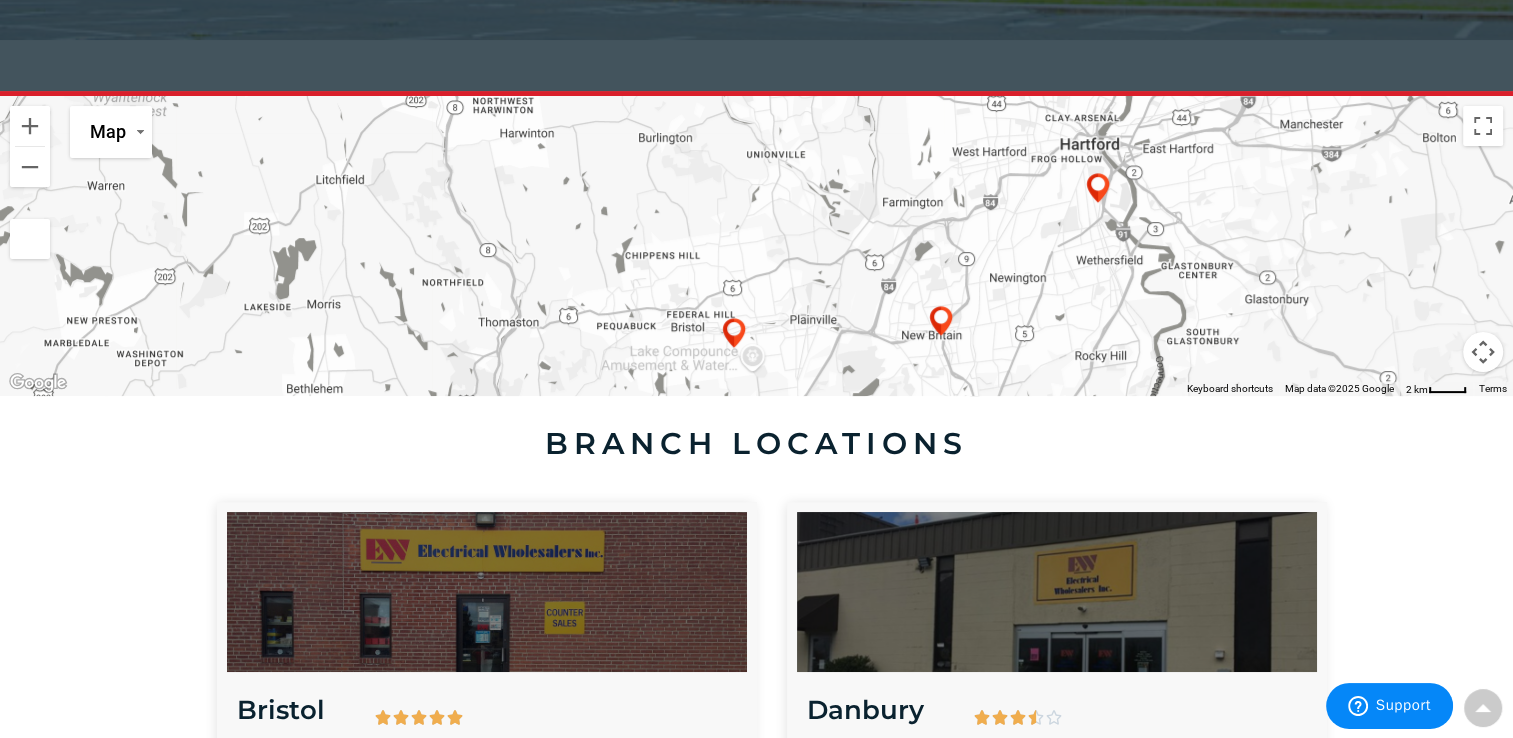 drag, startPoint x: 860, startPoint y: 167, endPoint x: 756, endPoint y: 438, distance: 290.27057 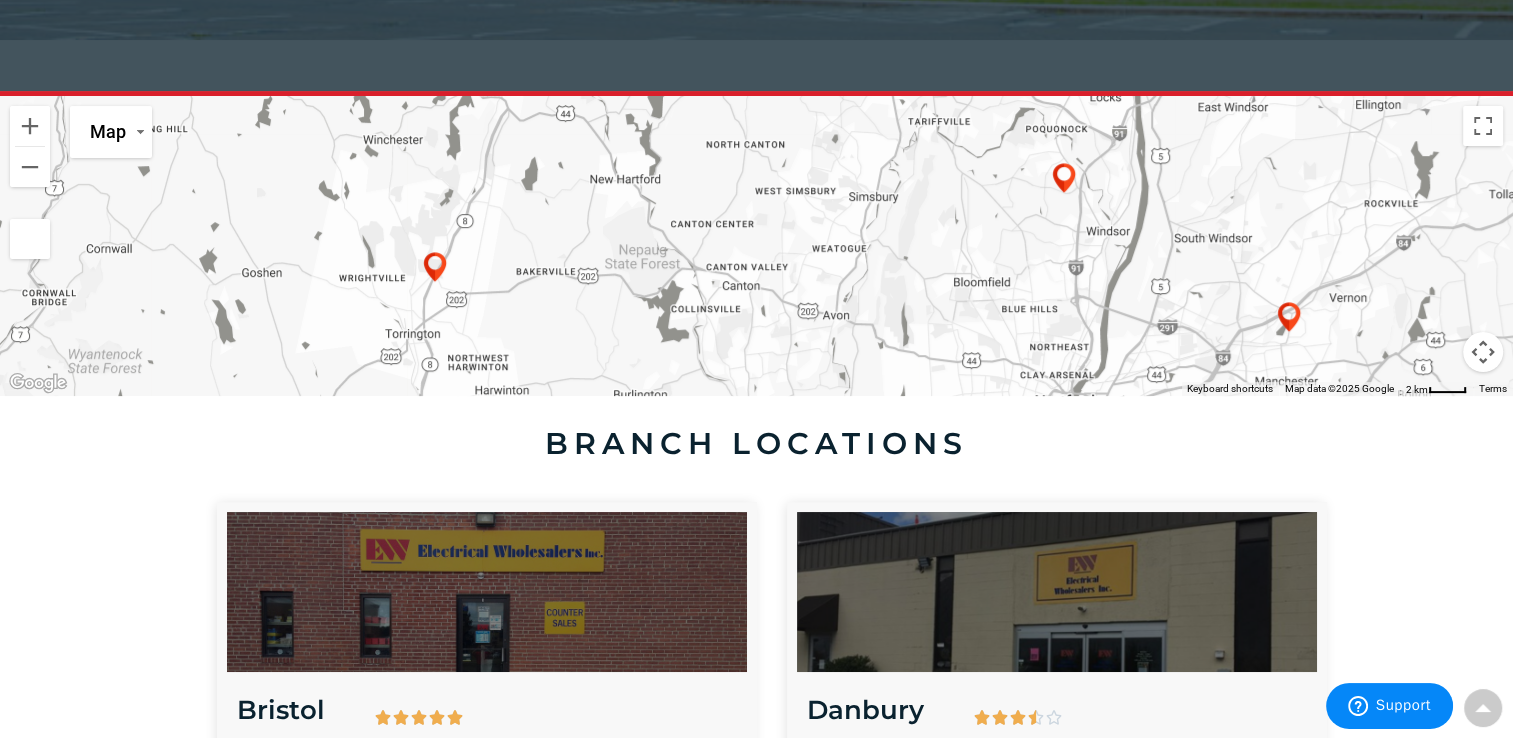 drag, startPoint x: 916, startPoint y: 184, endPoint x: 868, endPoint y: 465, distance: 285.07016 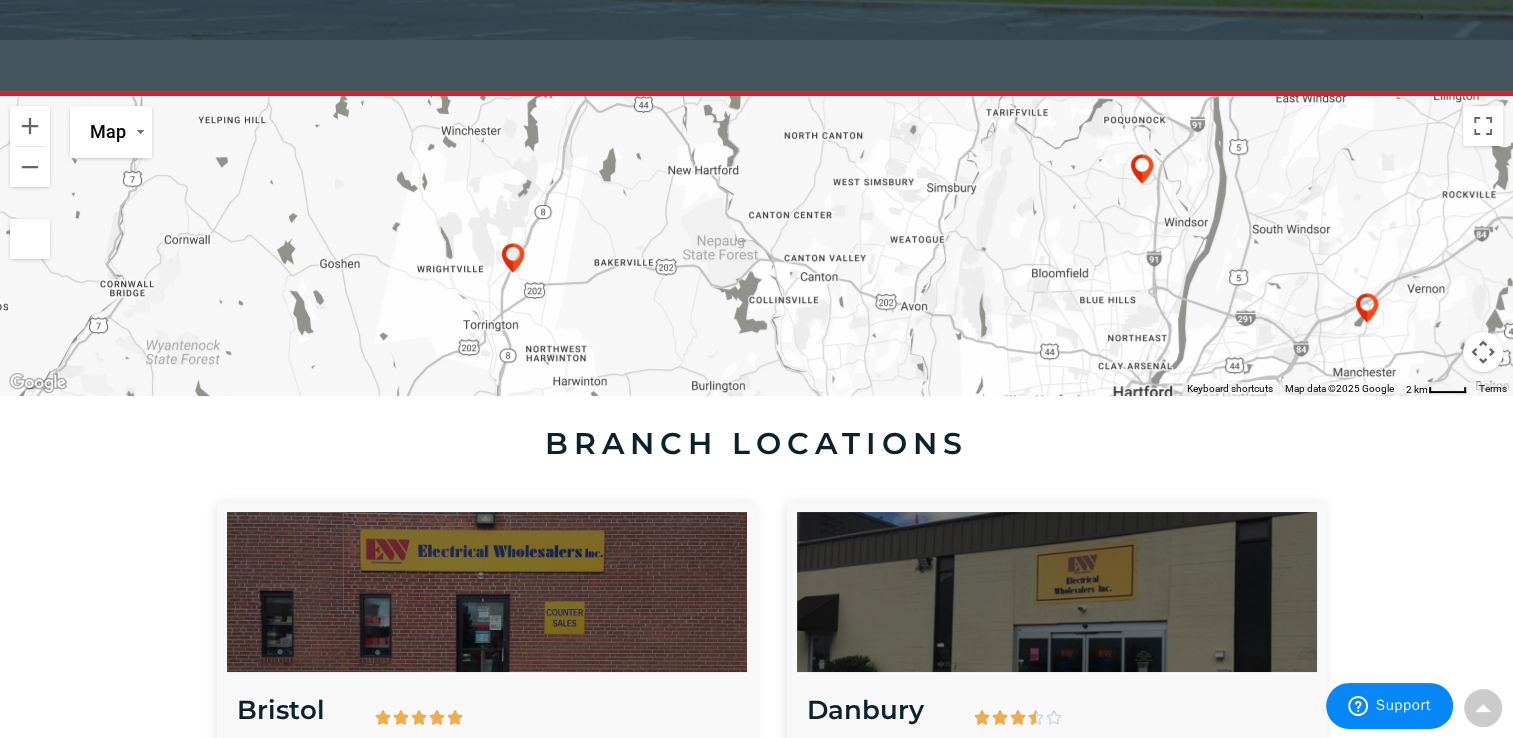 drag, startPoint x: 554, startPoint y: 275, endPoint x: 642, endPoint y: 266, distance: 88.45903 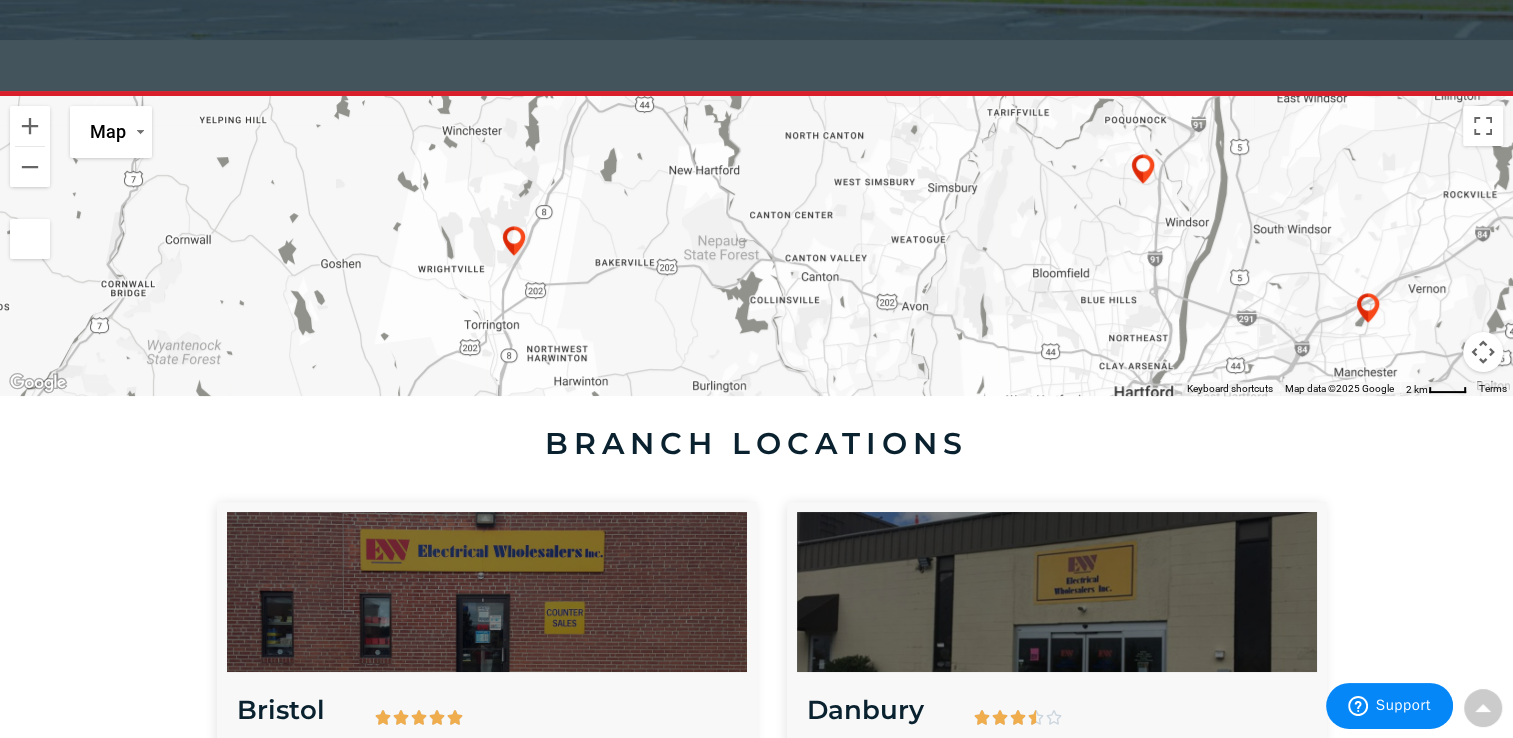 click at bounding box center (514, 258) 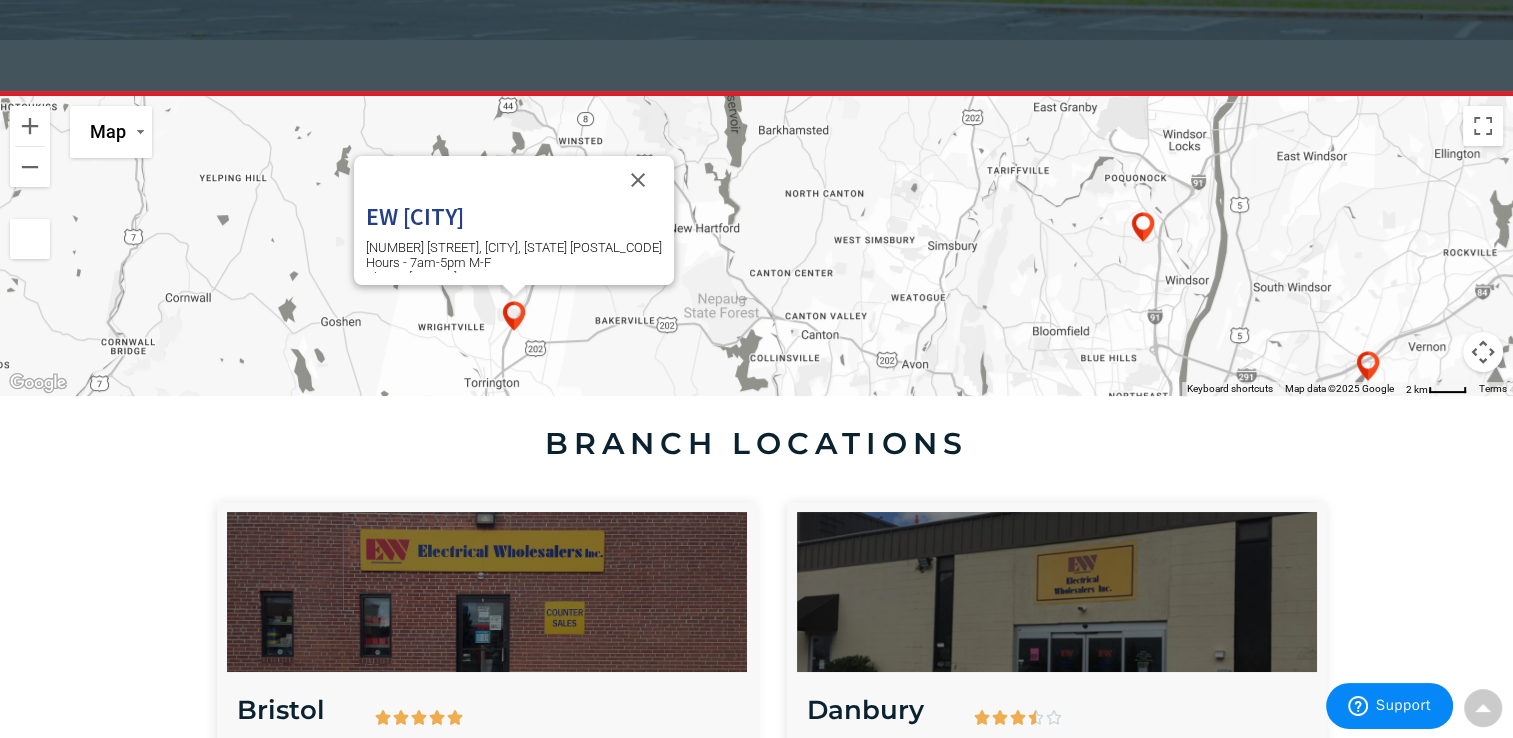 click on "EW Torrington" at bounding box center (514, 217) 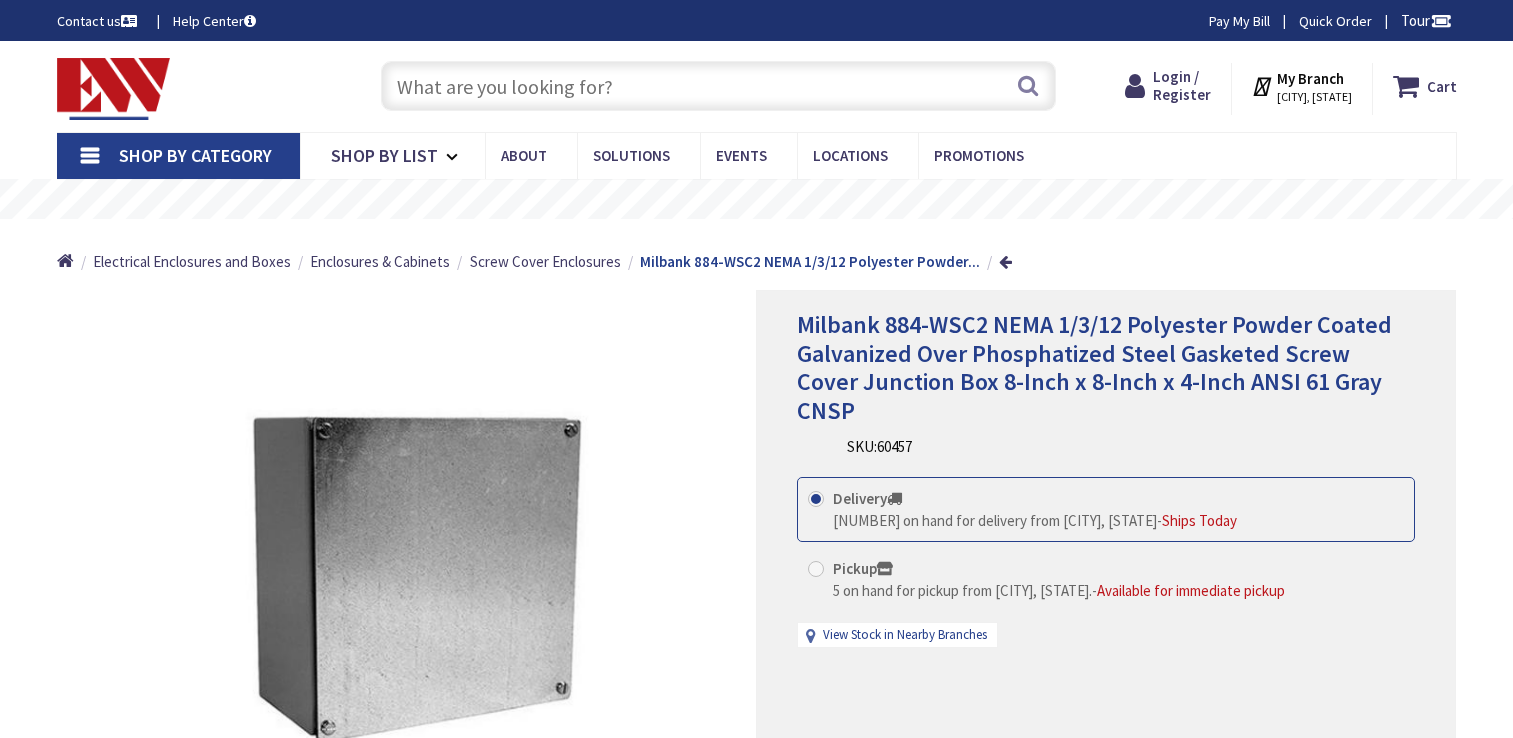 scroll, scrollTop: 52, scrollLeft: 0, axis: vertical 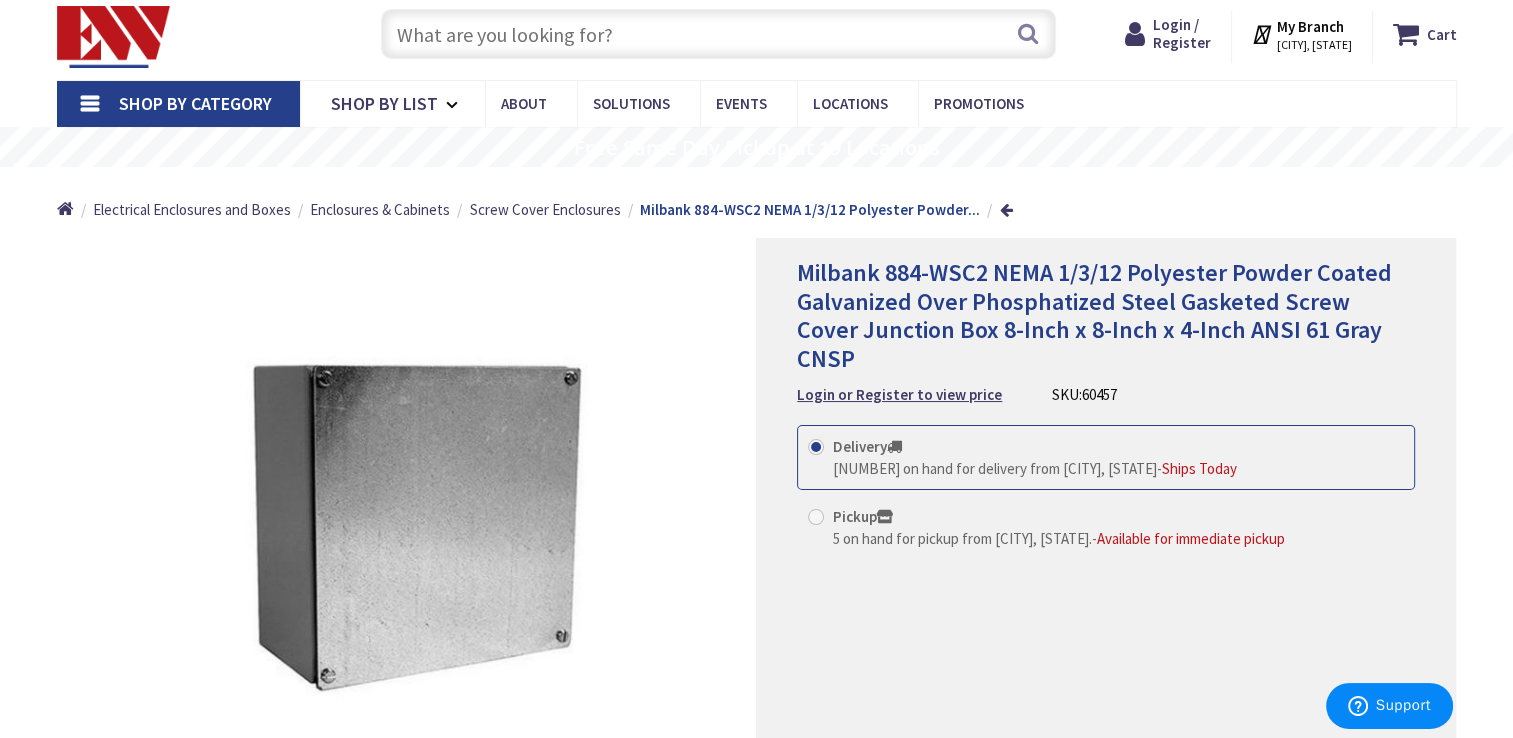 click on "My Branch" at bounding box center [1310, 26] 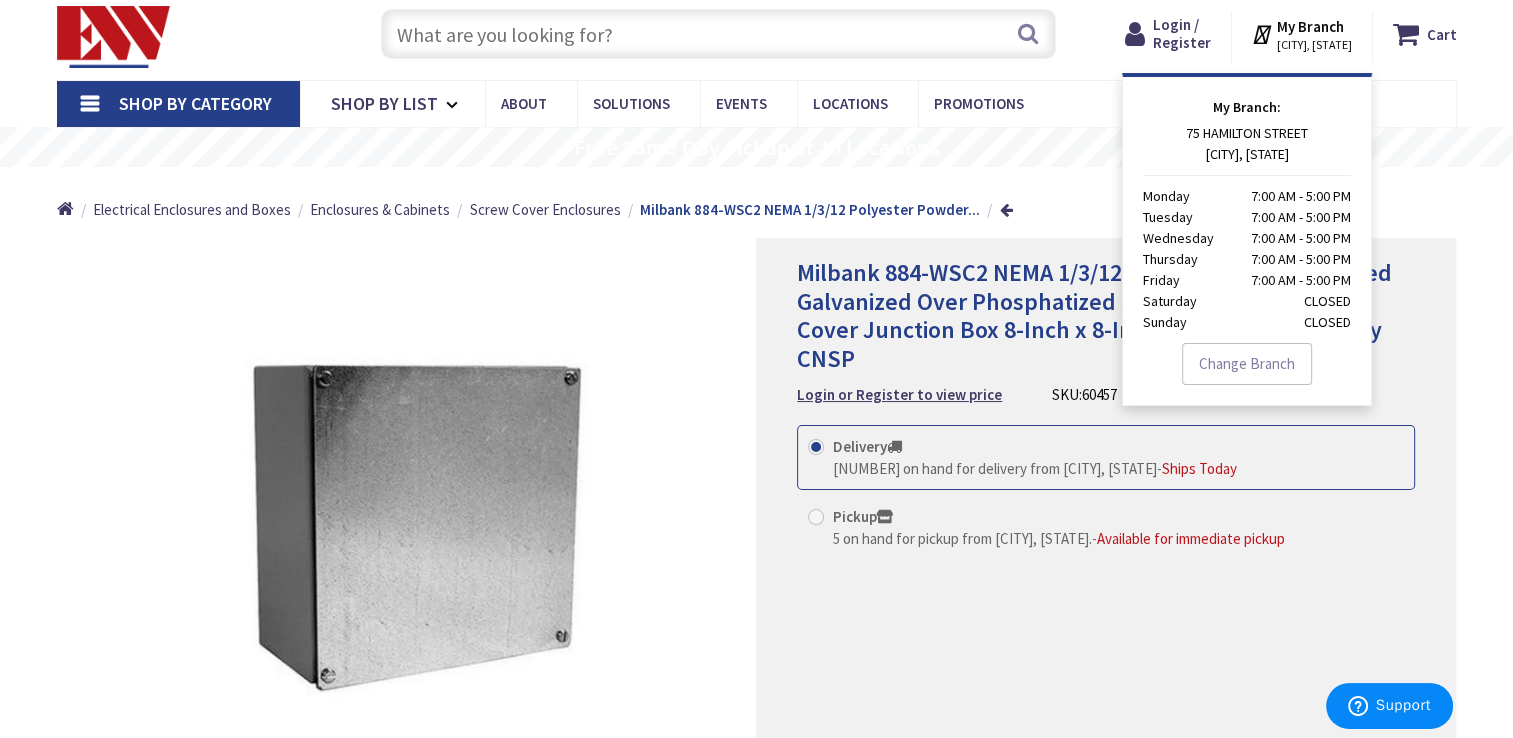 click on "Change Branch" at bounding box center [1247, 364] 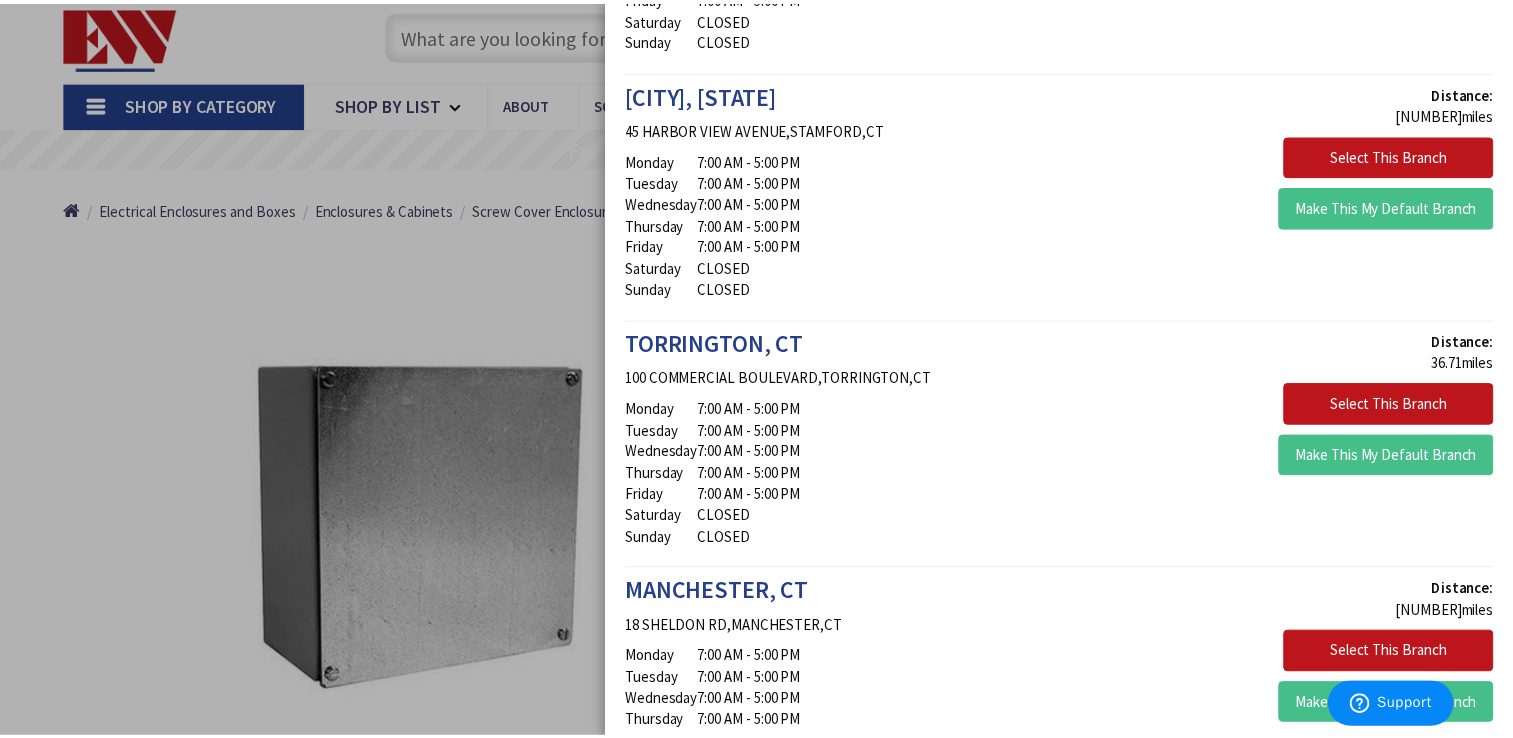 scroll, scrollTop: 3600, scrollLeft: 0, axis: vertical 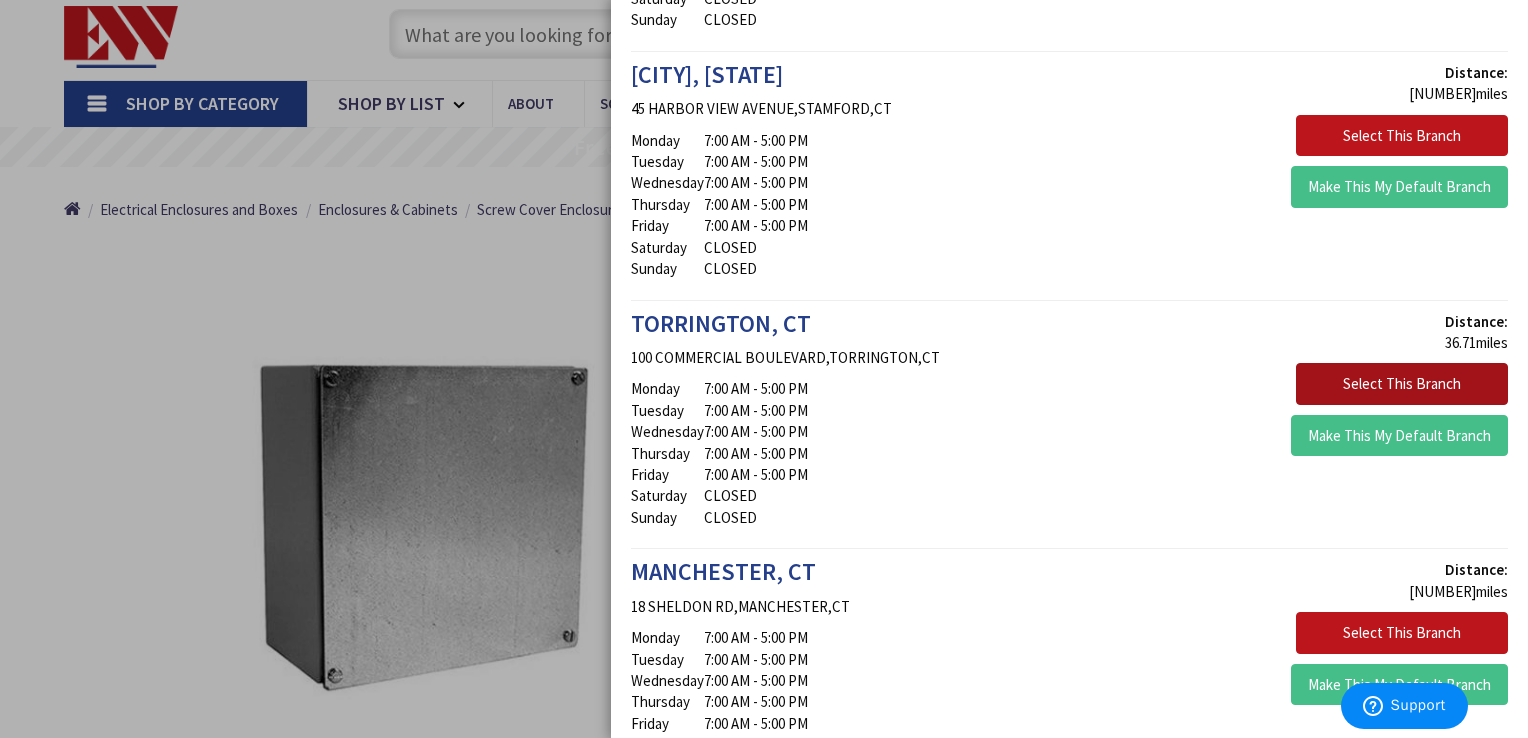 drag, startPoint x: 1381, startPoint y: 380, endPoint x: 1461, endPoint y: 389, distance: 80.50466 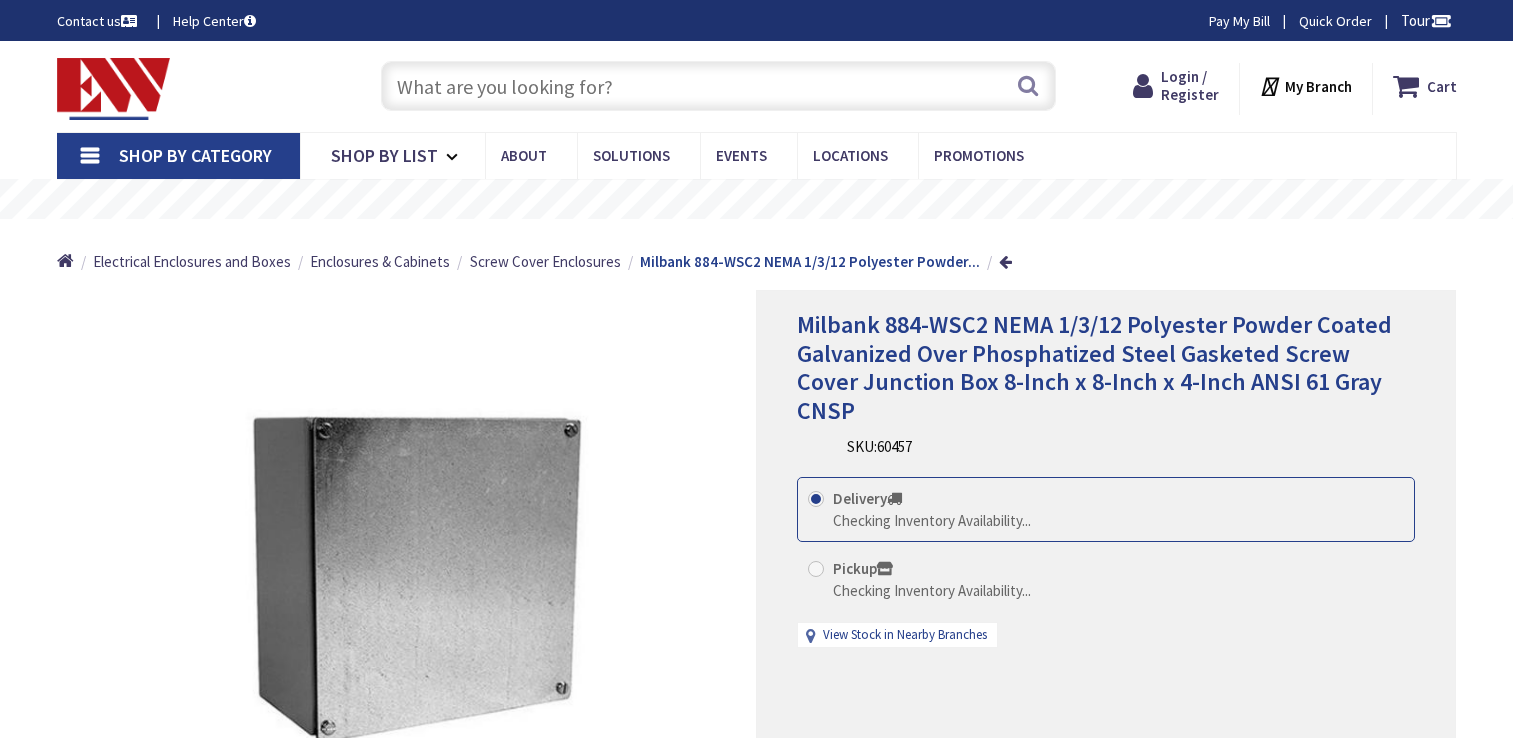 scroll, scrollTop: 0, scrollLeft: 0, axis: both 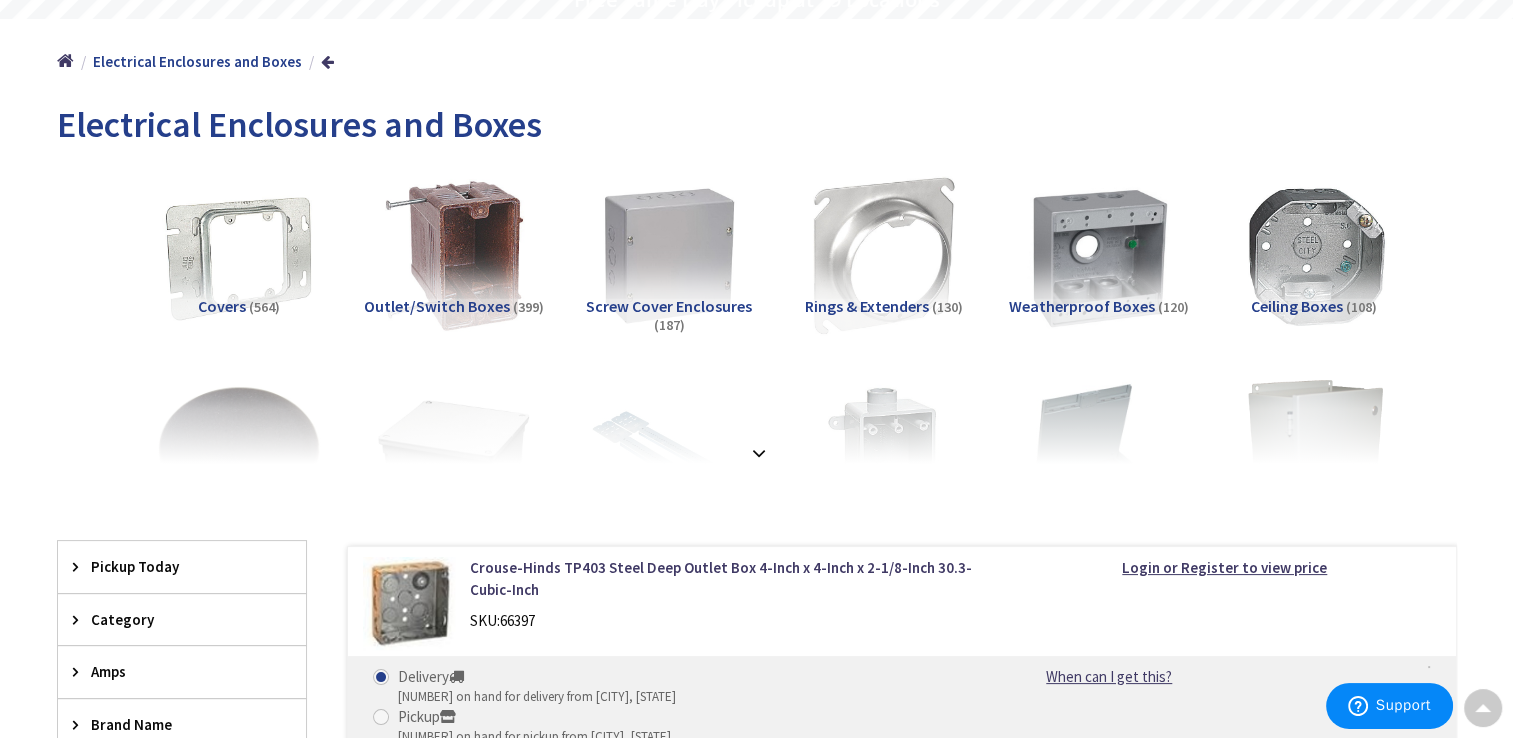 click at bounding box center (757, 409) 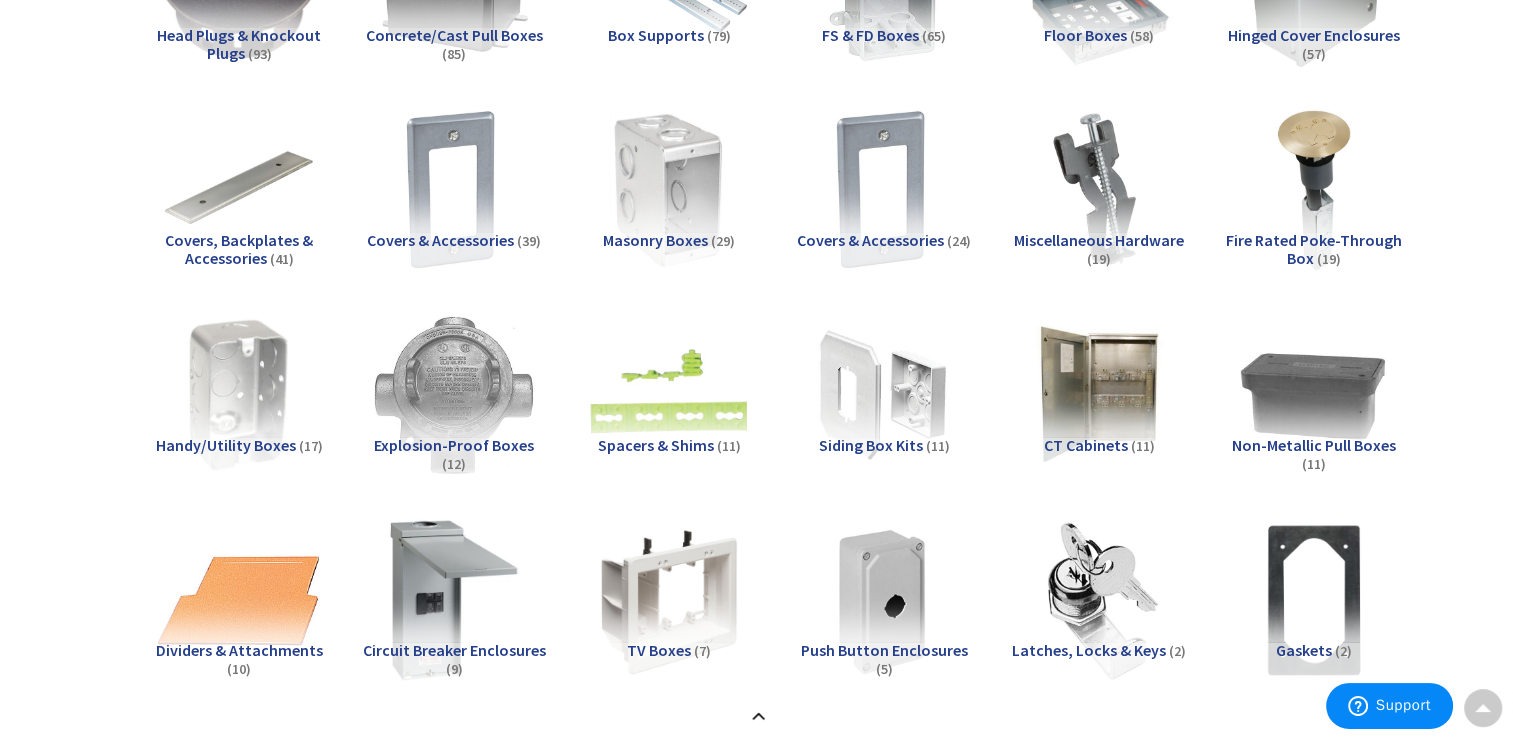 scroll, scrollTop: 256, scrollLeft: 0, axis: vertical 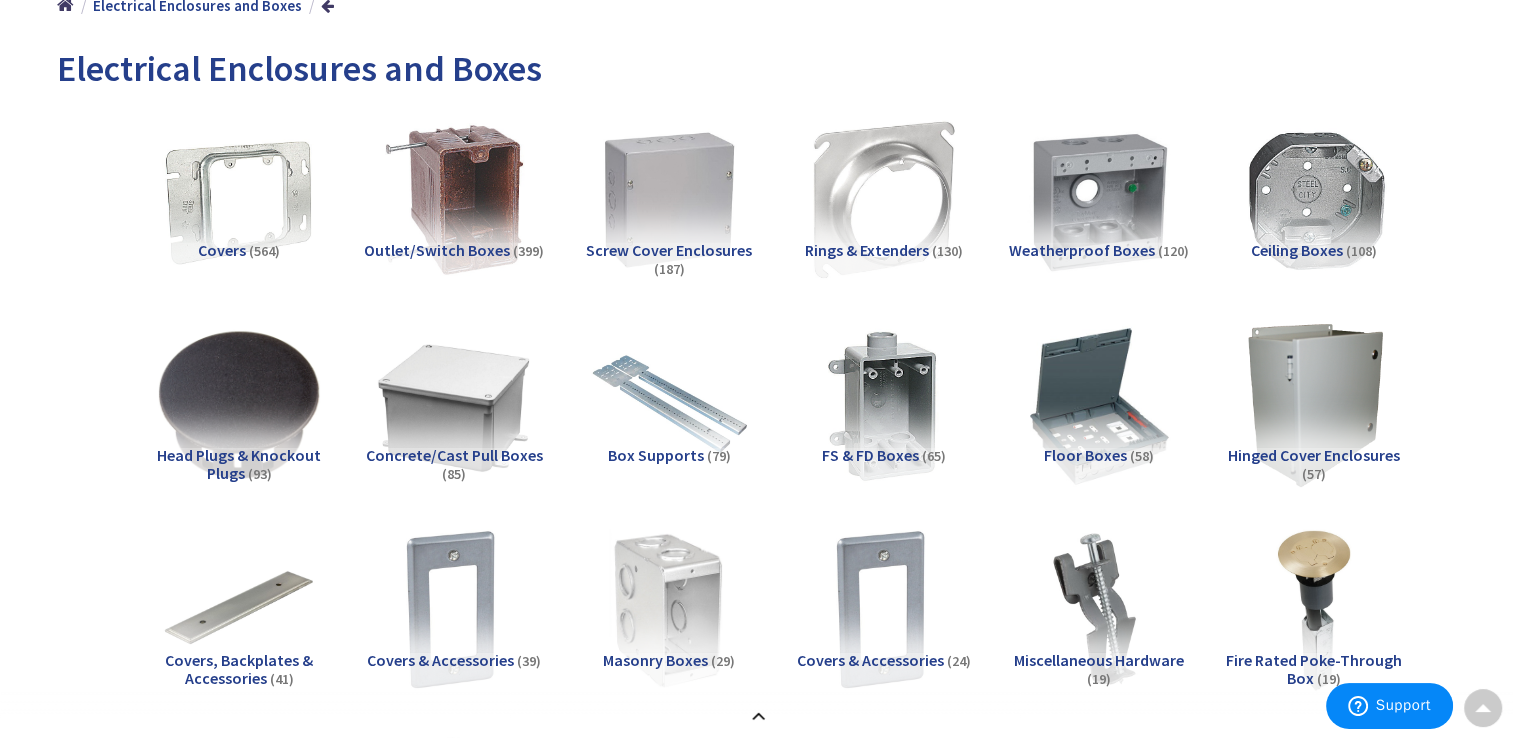click at bounding box center [669, 200] 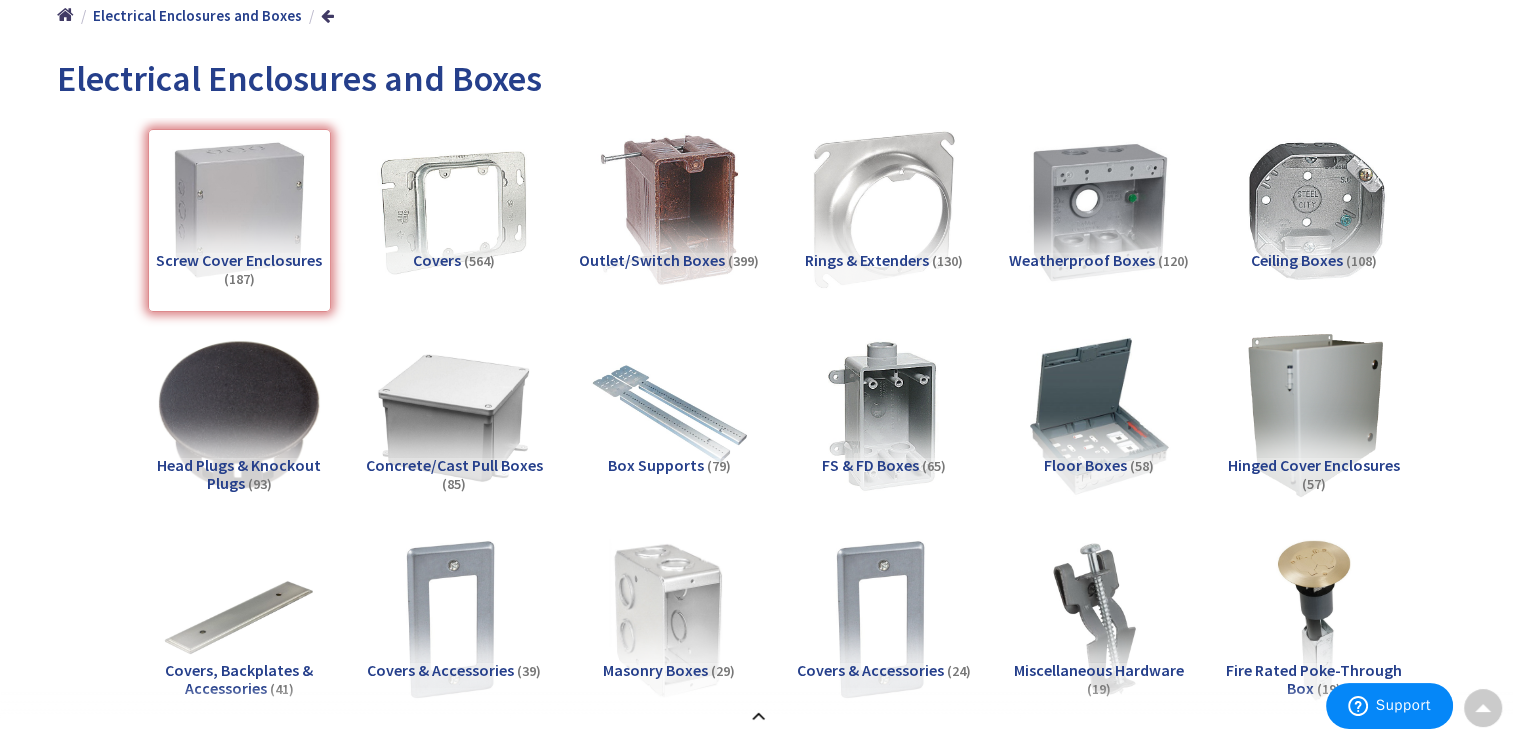 scroll, scrollTop: 230, scrollLeft: 0, axis: vertical 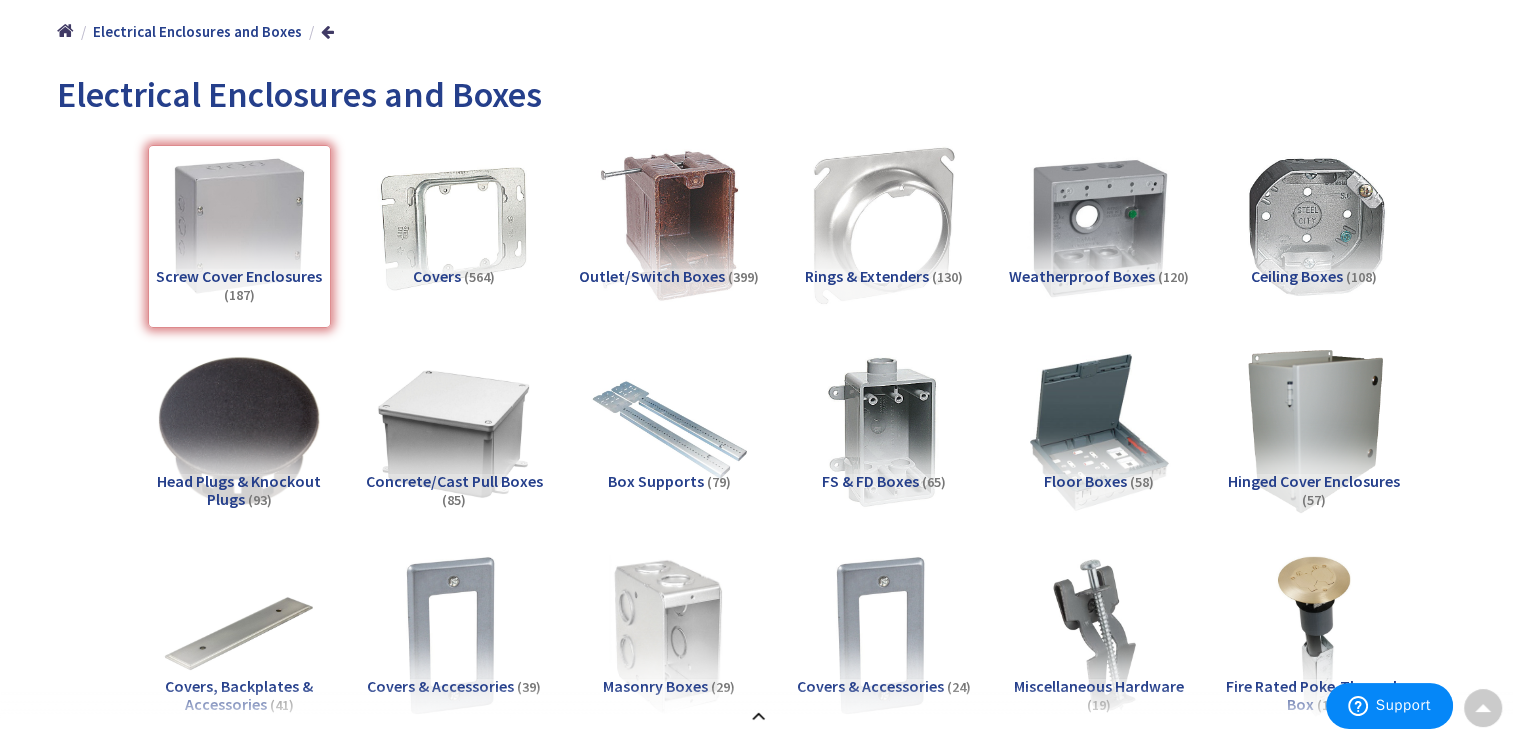 click at bounding box center [1099, 226] 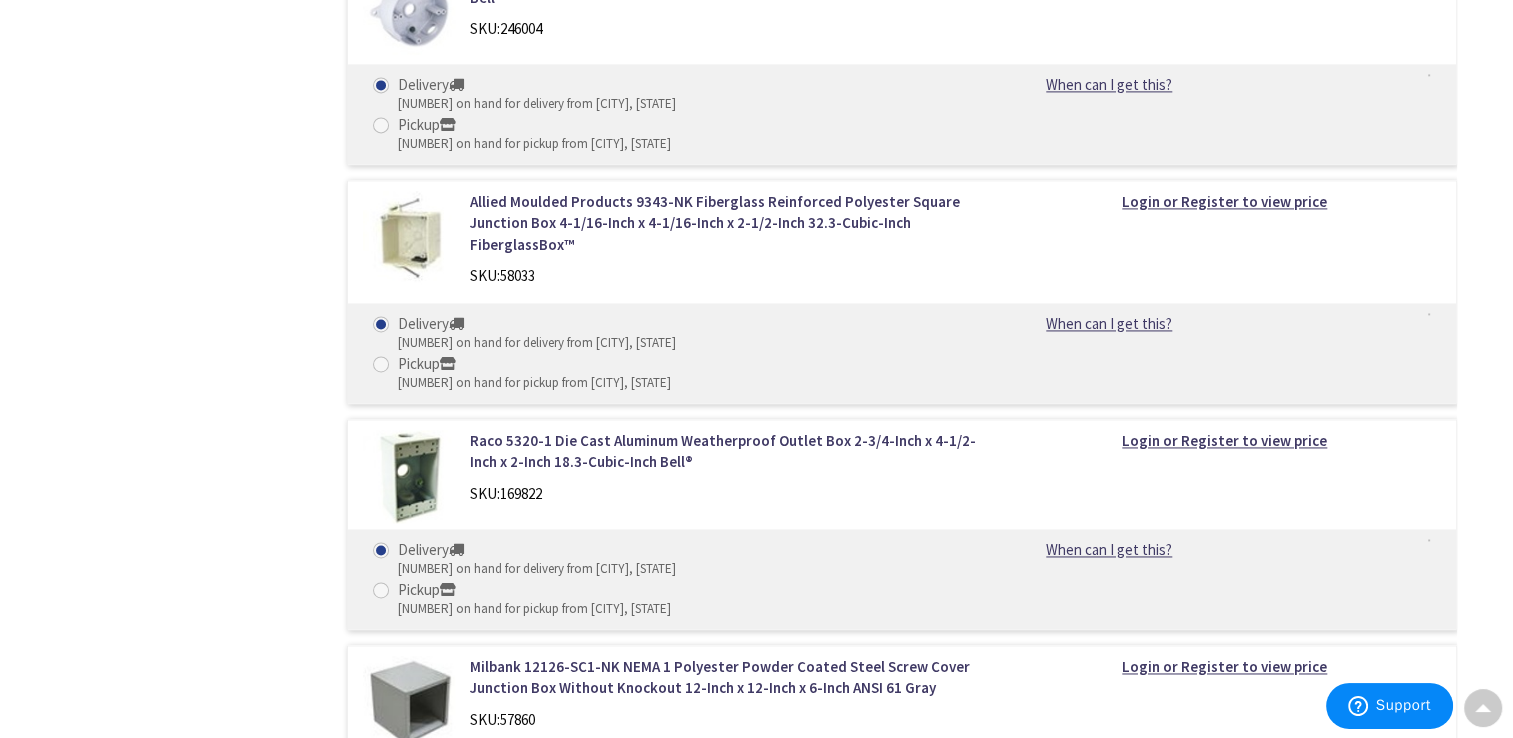 scroll, scrollTop: 3056, scrollLeft: 0, axis: vertical 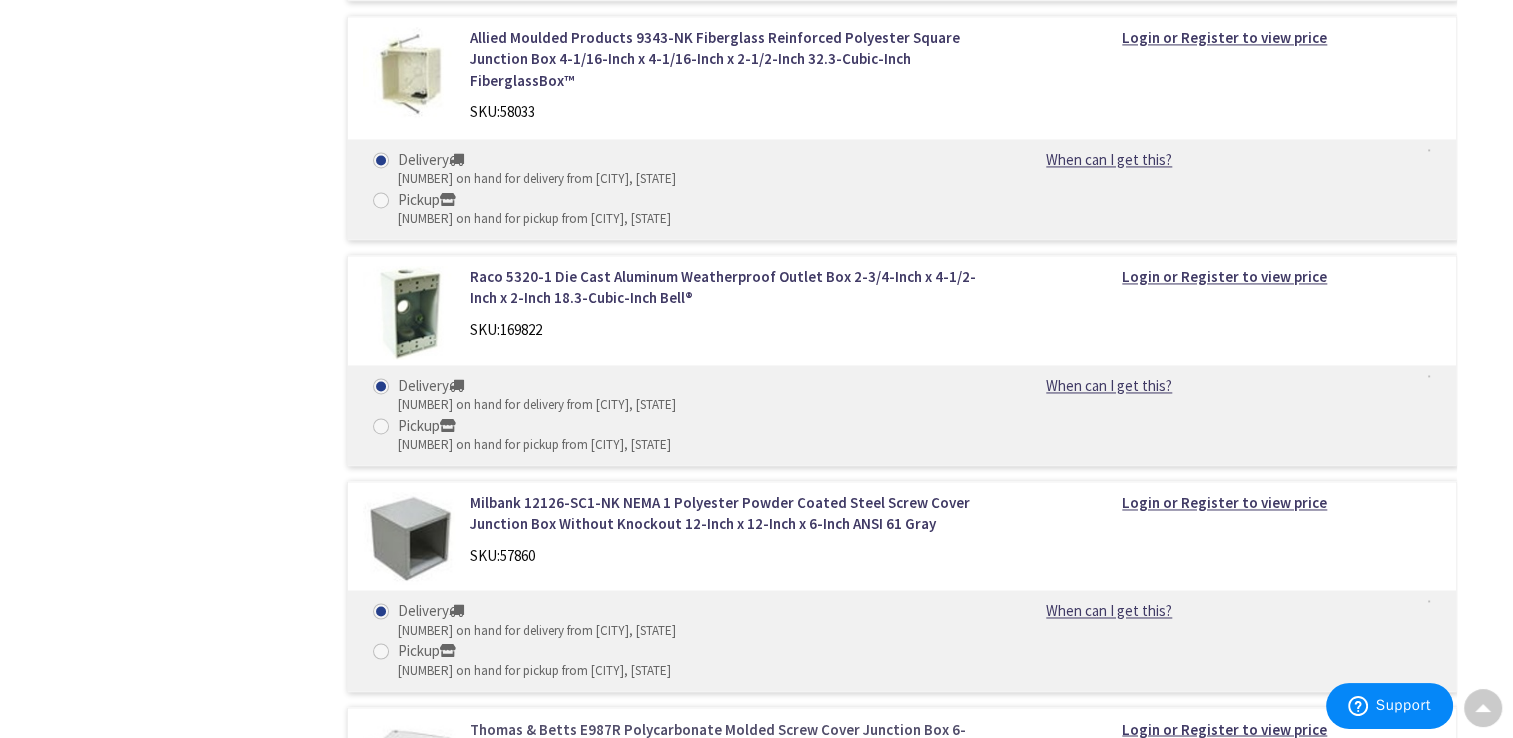 click on "Thomas & Betts E987R Polycarbonate Molded Screw Cover Junction Box 6-Inch x 6-Inch x 4-Inch Carlon®" at bounding box center [724, 739] 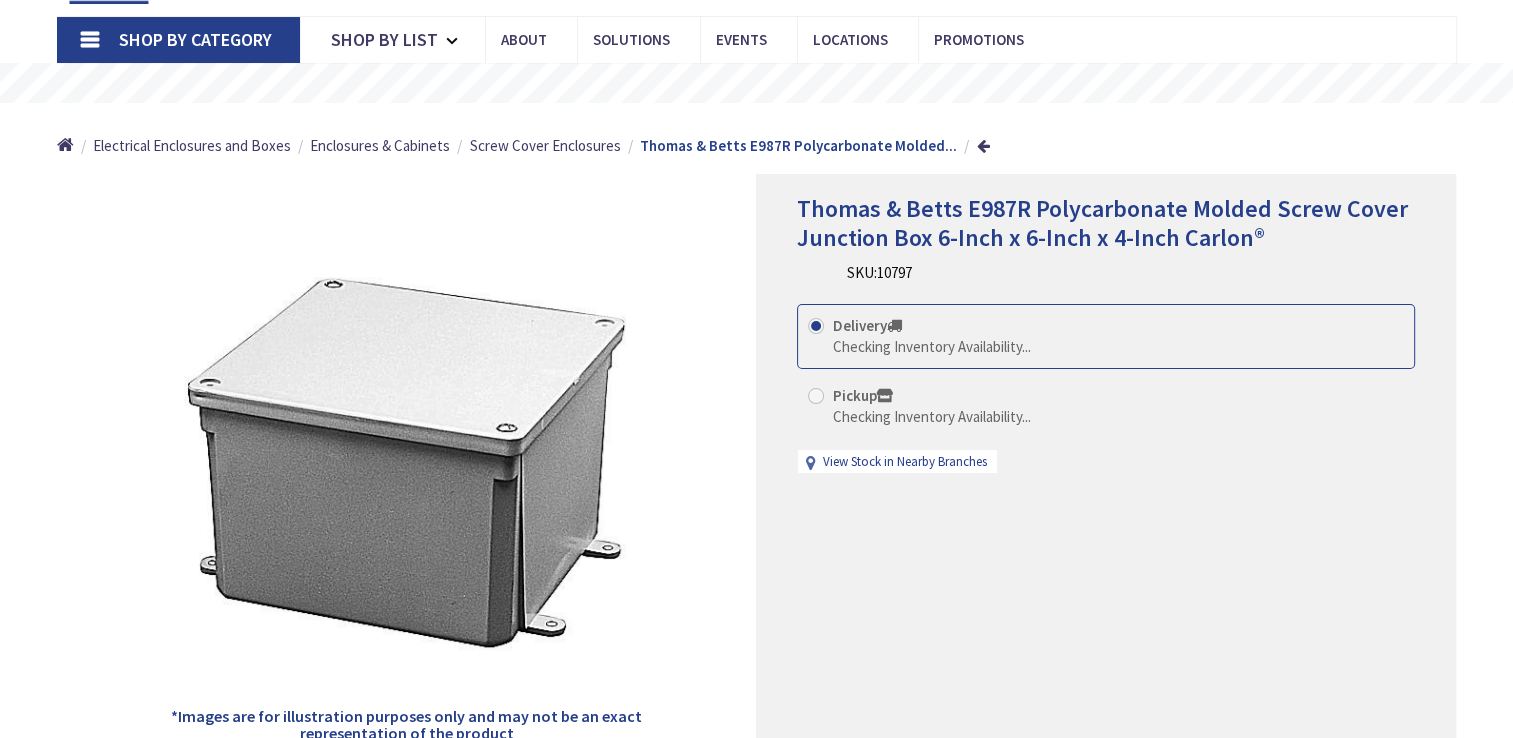 scroll, scrollTop: 148, scrollLeft: 0, axis: vertical 